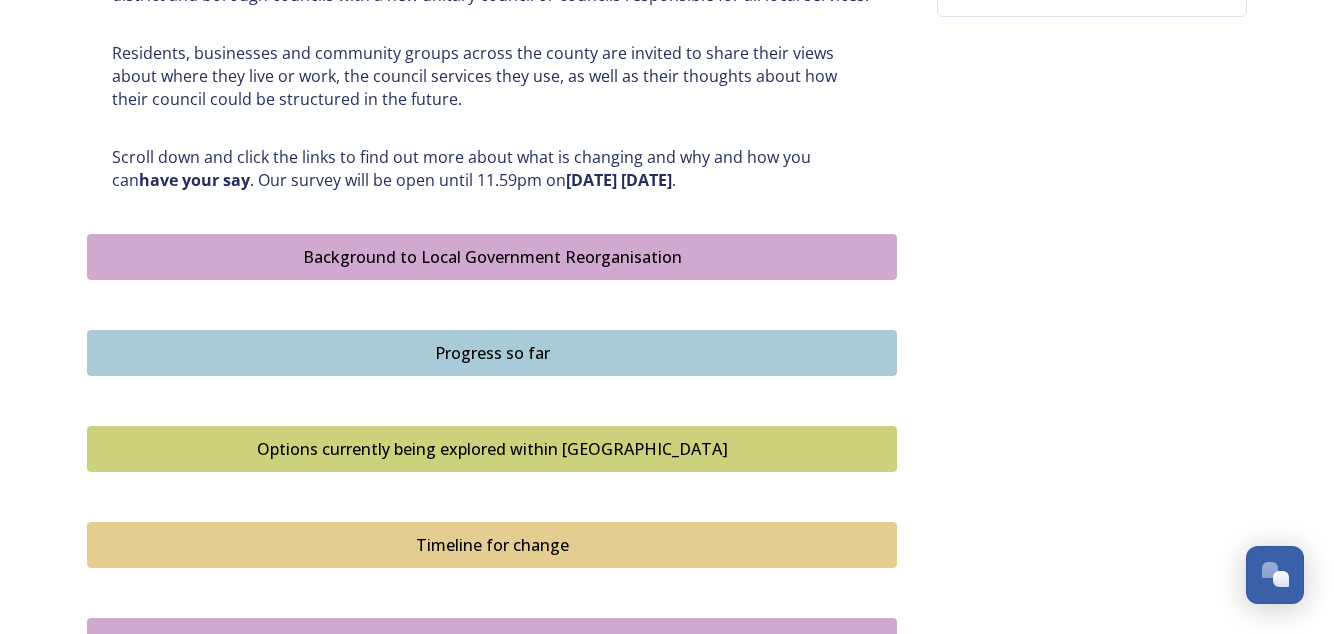 scroll, scrollTop: 979, scrollLeft: 0, axis: vertical 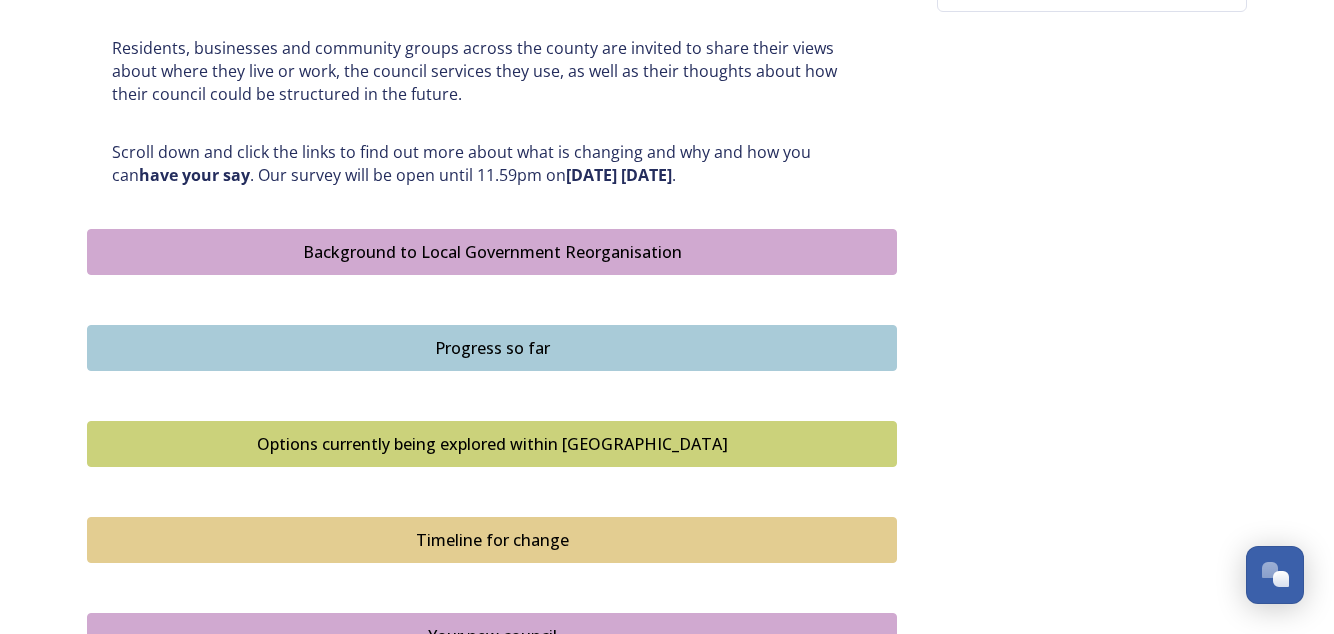 click on "Background to Local Government Reorganisation" at bounding box center (492, 252) 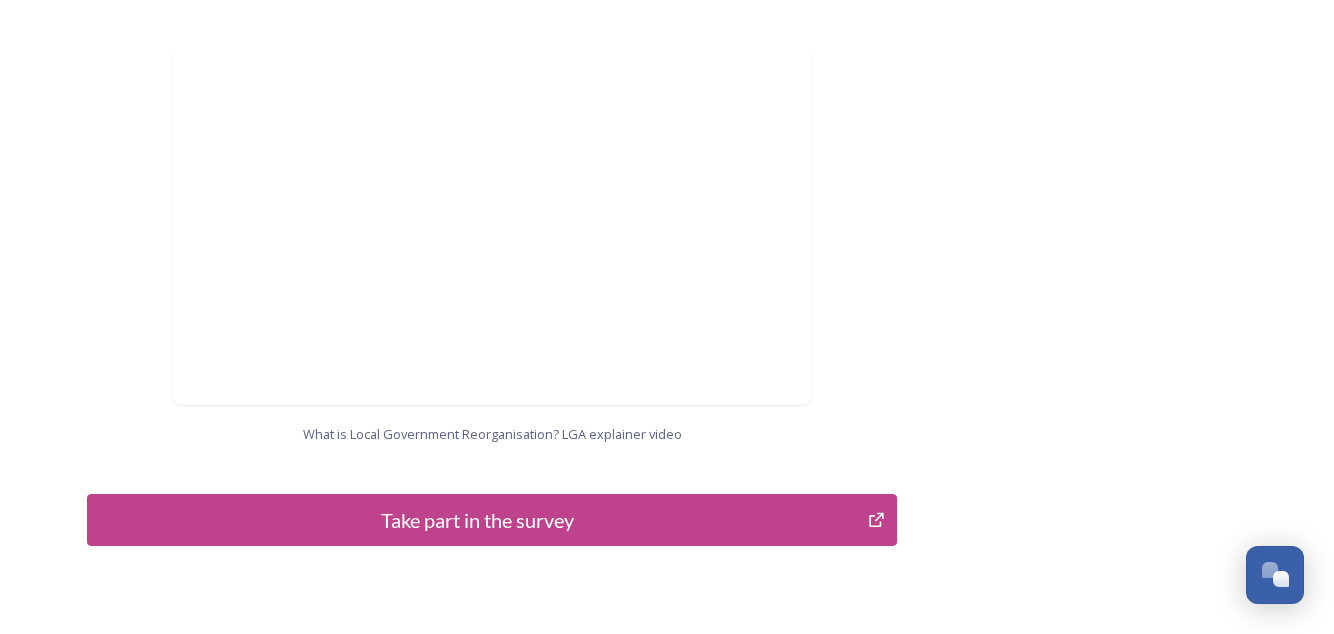 scroll, scrollTop: 2094, scrollLeft: 0, axis: vertical 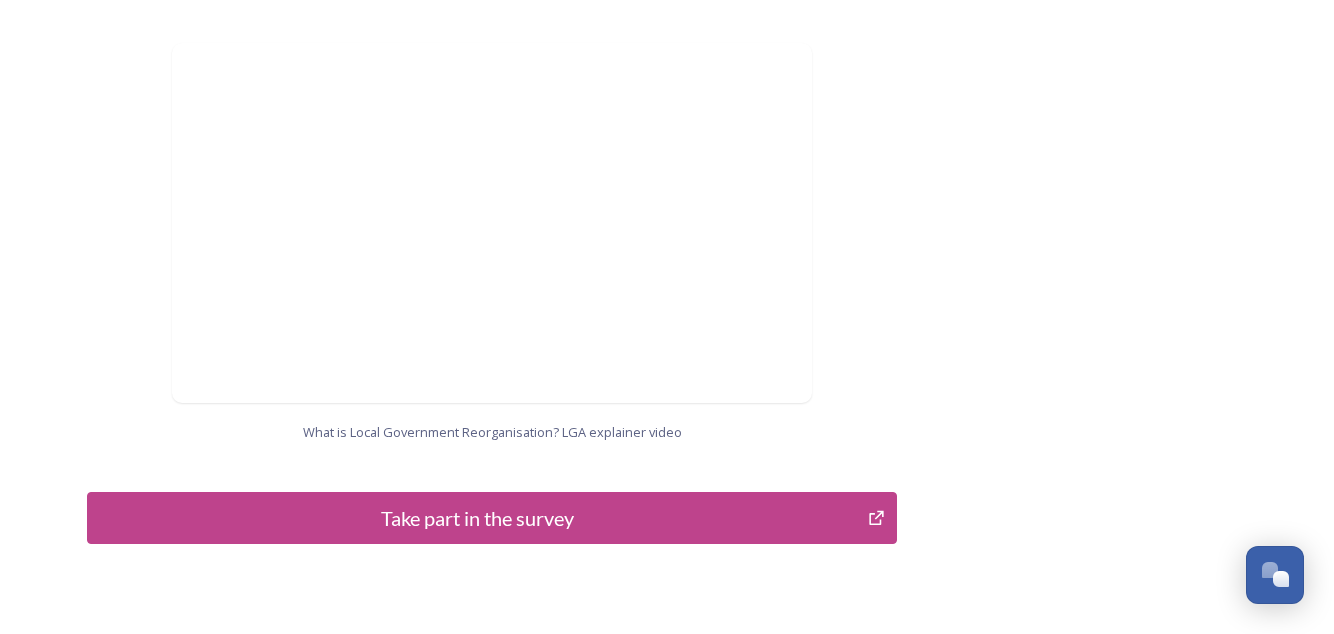 click on "Home Shaping West Sussex survey Background to Local Government Reorganisation Background to Local Government Reorganisation In West Sussex, we have a local government structure with a county council and district and borough councils (a two-tier structure).   West Sussex County Council covers the whole of the county and delivers services, such as education, roads, children’s services and social care. West Sussex also has district and borough councils, that do things like collect bins, help people find homes, give permission for building projects, help to make where we live better by improving our towns and villages, as well as providing other services such as licensing, environmental health and community safety. The list of what councils deliver is long, and this is just a snapshot.   In some towns and villages, there are also smaller town and parish councils that provide services such as allotments, some play areas and consultation on planning.     What is Devolution? LGA explainer video   Participate" at bounding box center (667, -665) 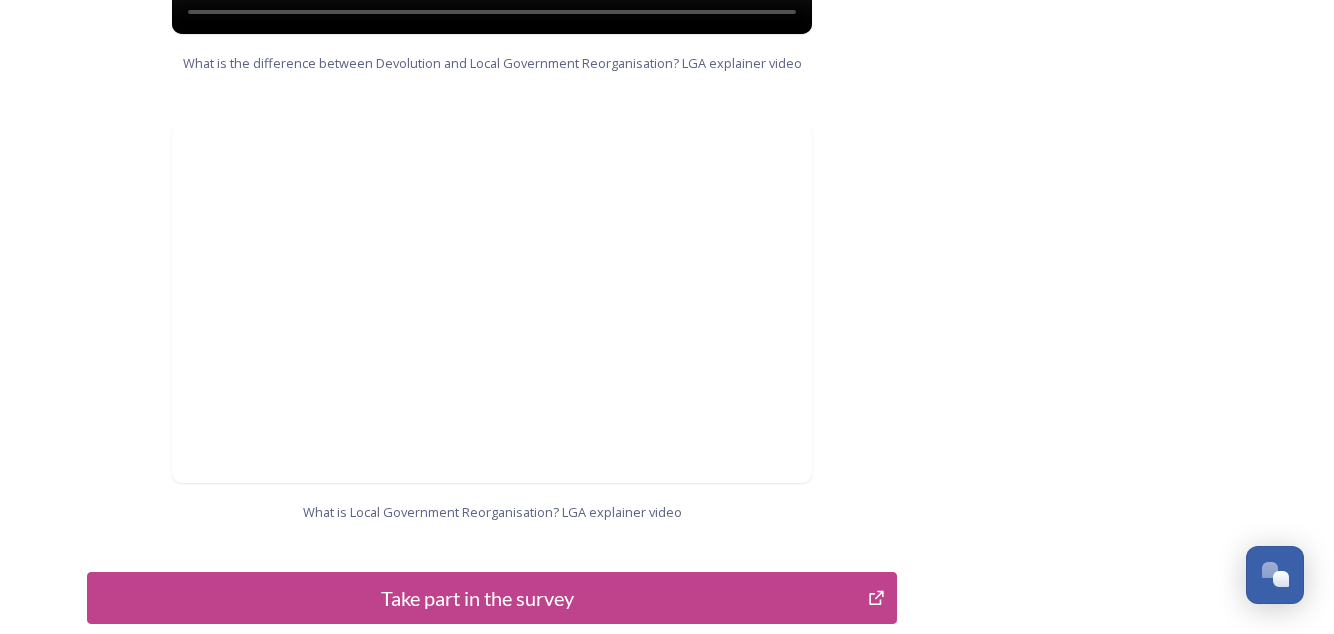 scroll, scrollTop: 2106, scrollLeft: 0, axis: vertical 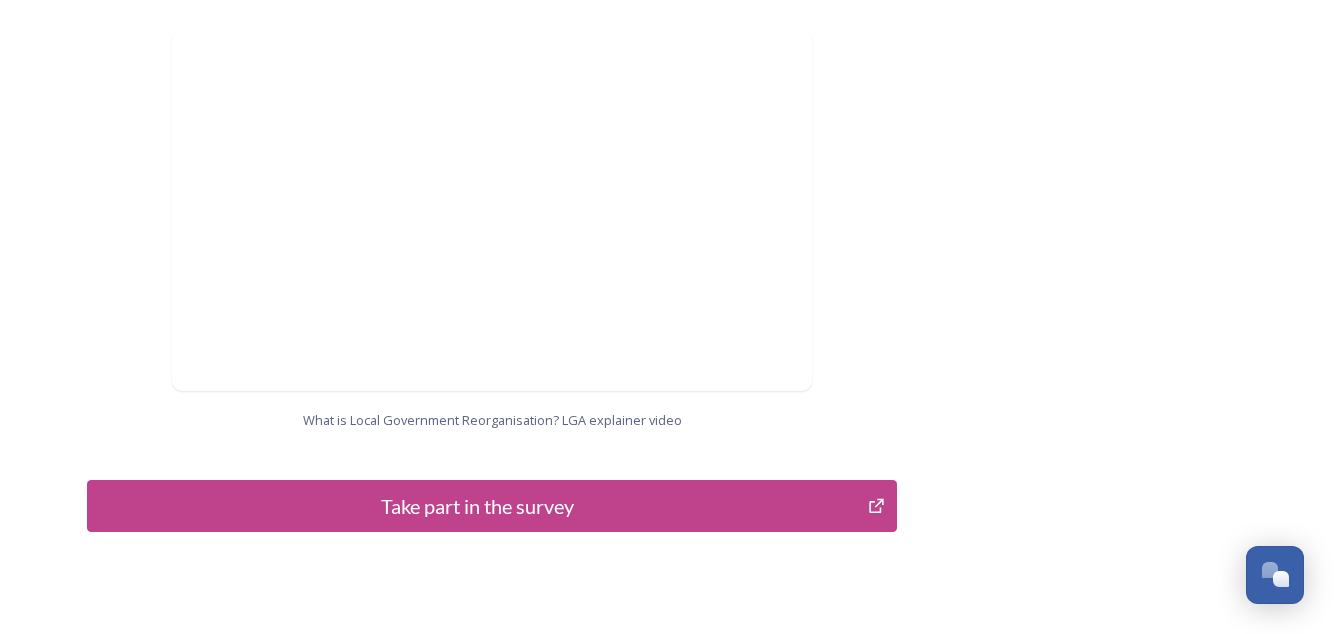 click on "Take part in the survey" at bounding box center [477, 506] 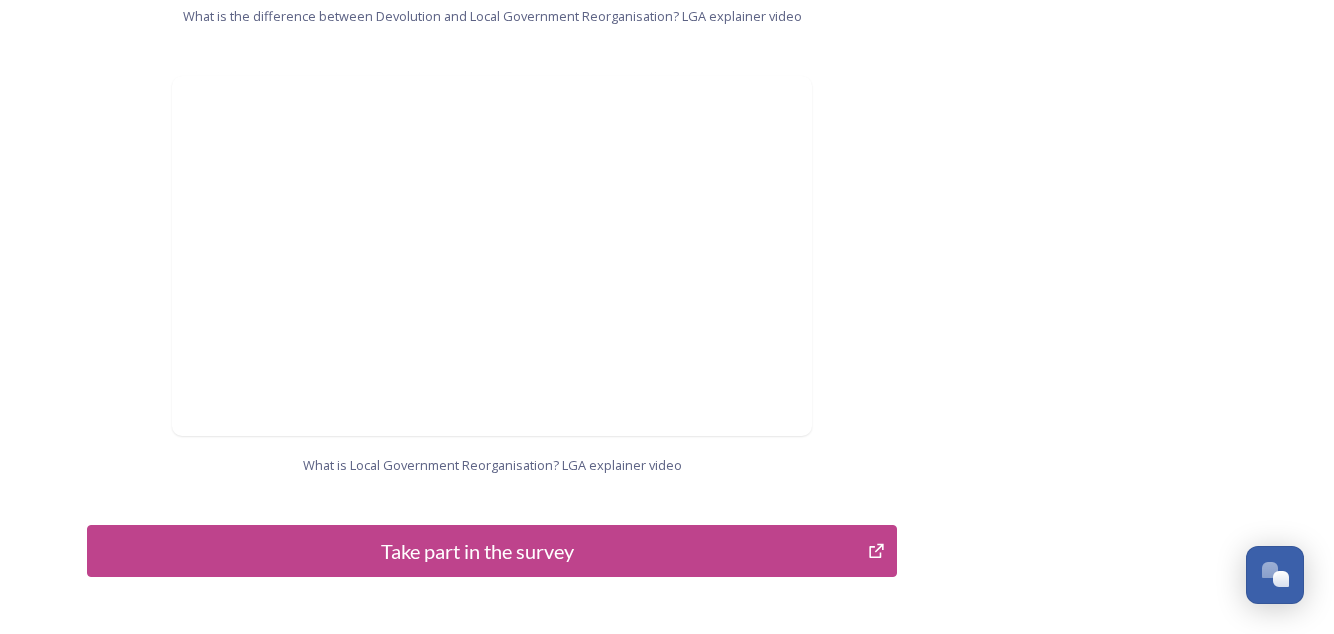 scroll, scrollTop: 2106, scrollLeft: 0, axis: vertical 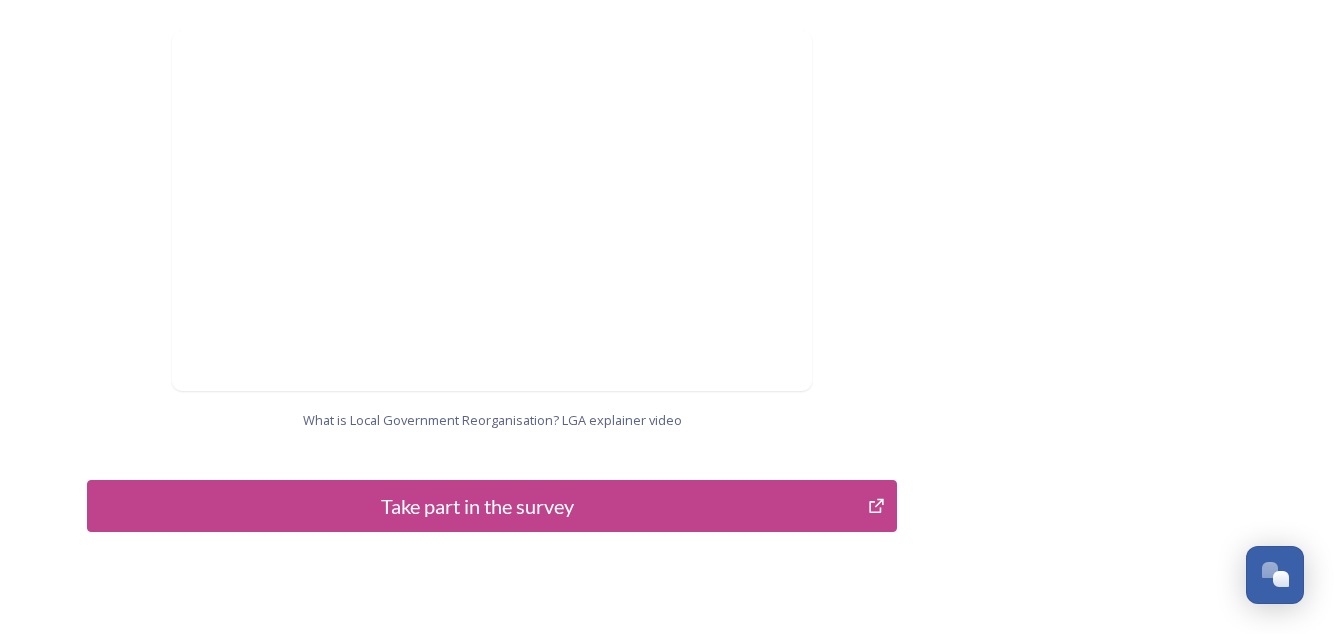 click on "Take part in the survey" at bounding box center [477, 506] 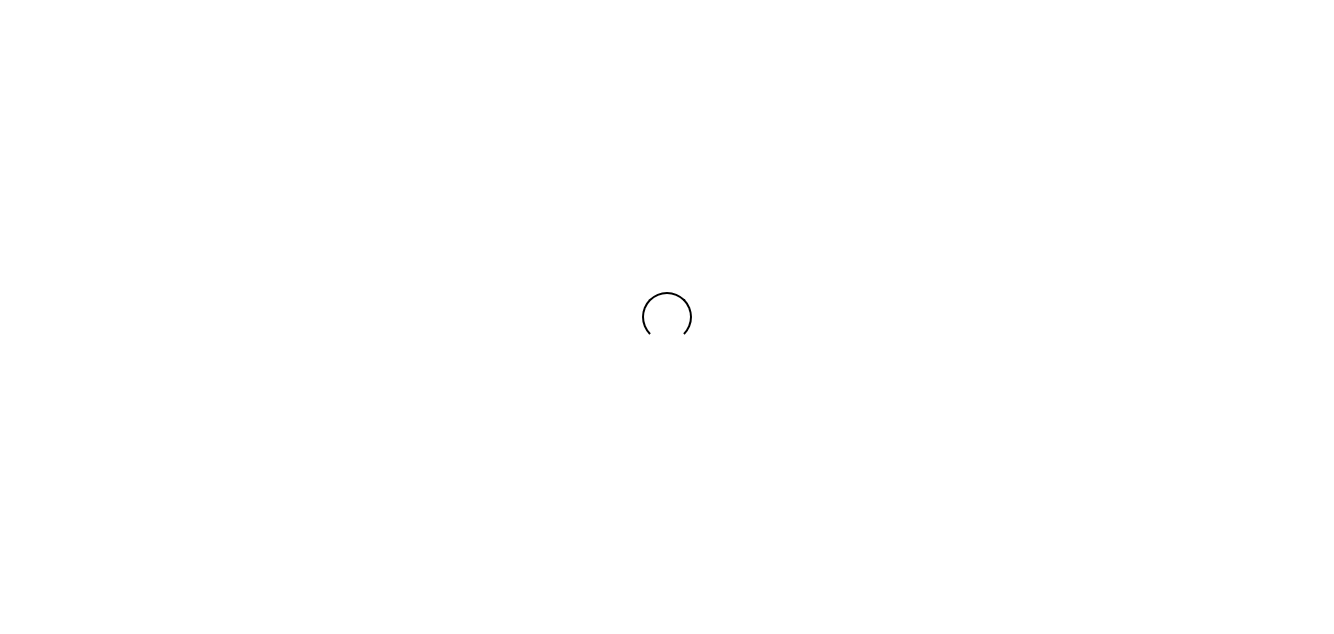 scroll, scrollTop: 0, scrollLeft: 0, axis: both 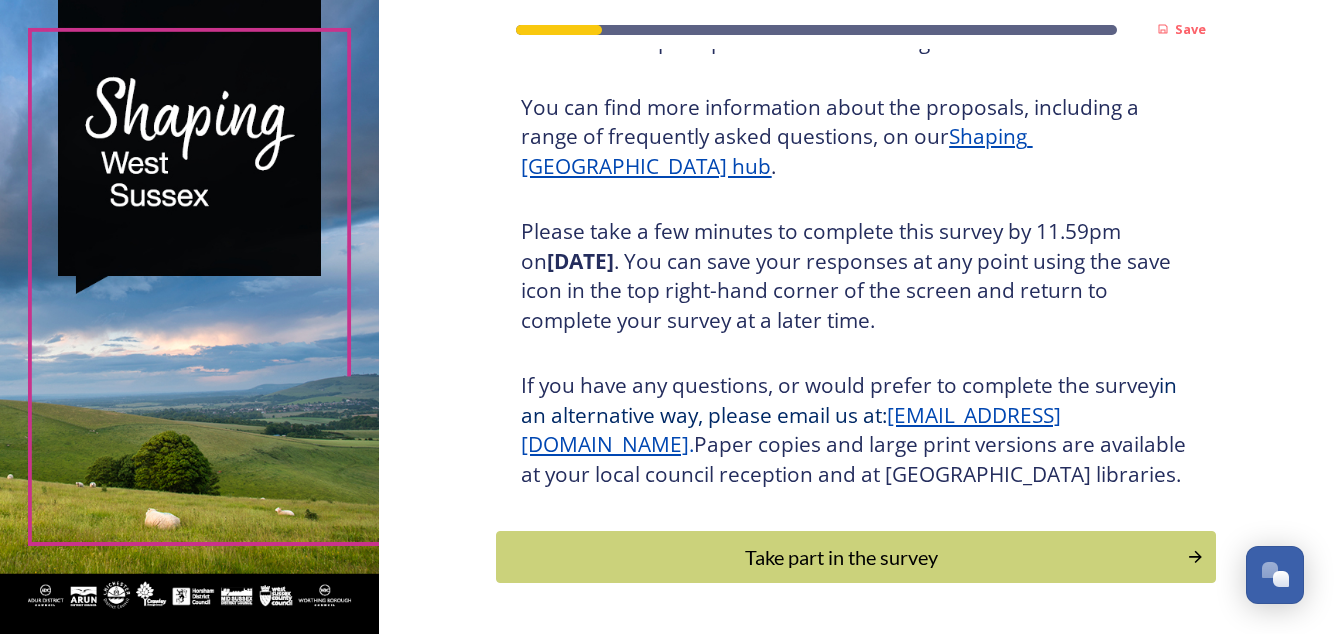 click on "Take part in the survey" at bounding box center (841, 557) 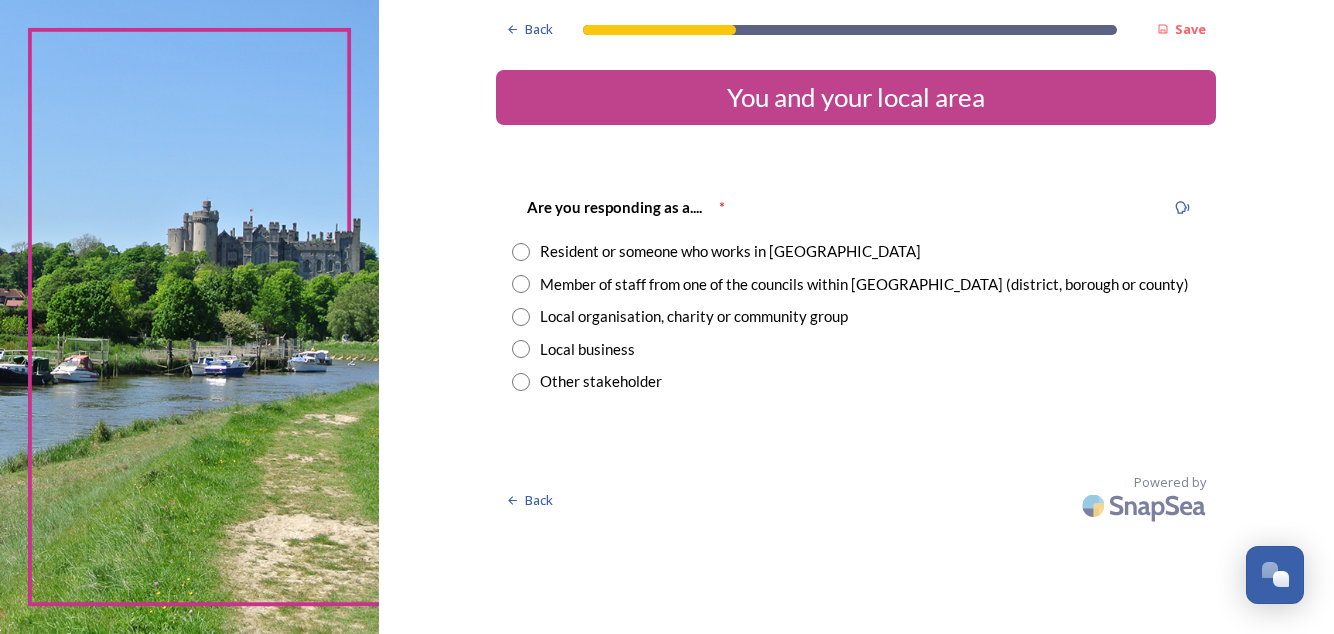 click at bounding box center [521, 252] 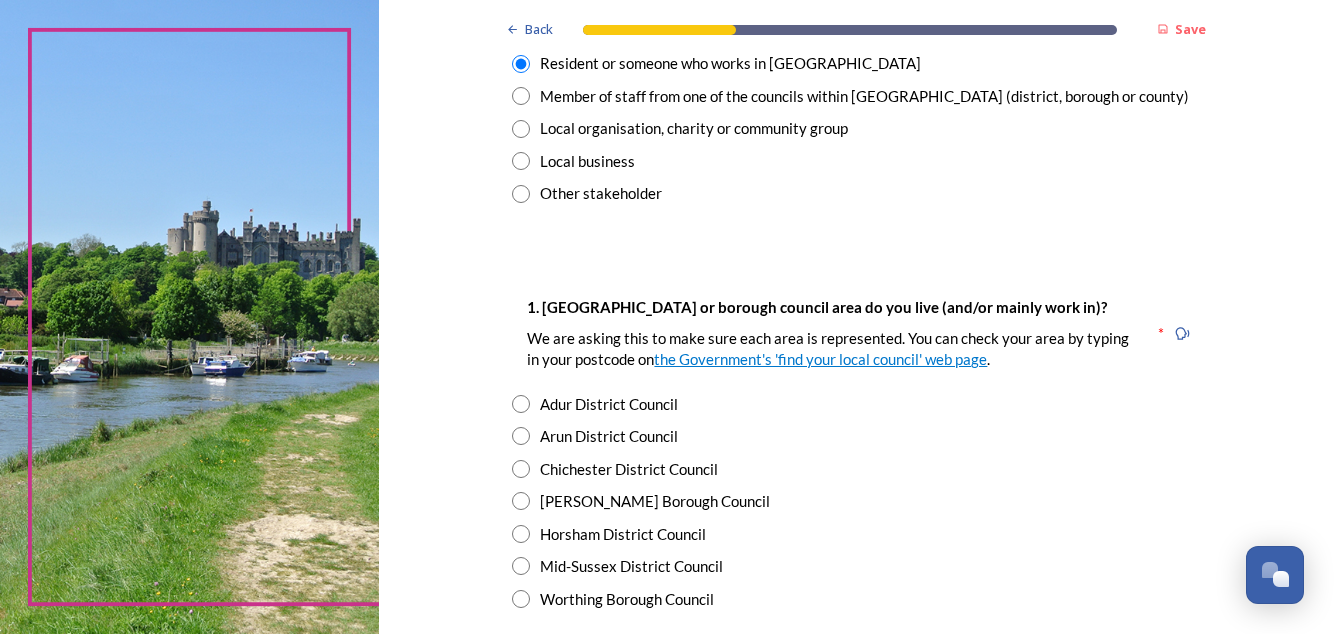 scroll, scrollTop: 194, scrollLeft: 0, axis: vertical 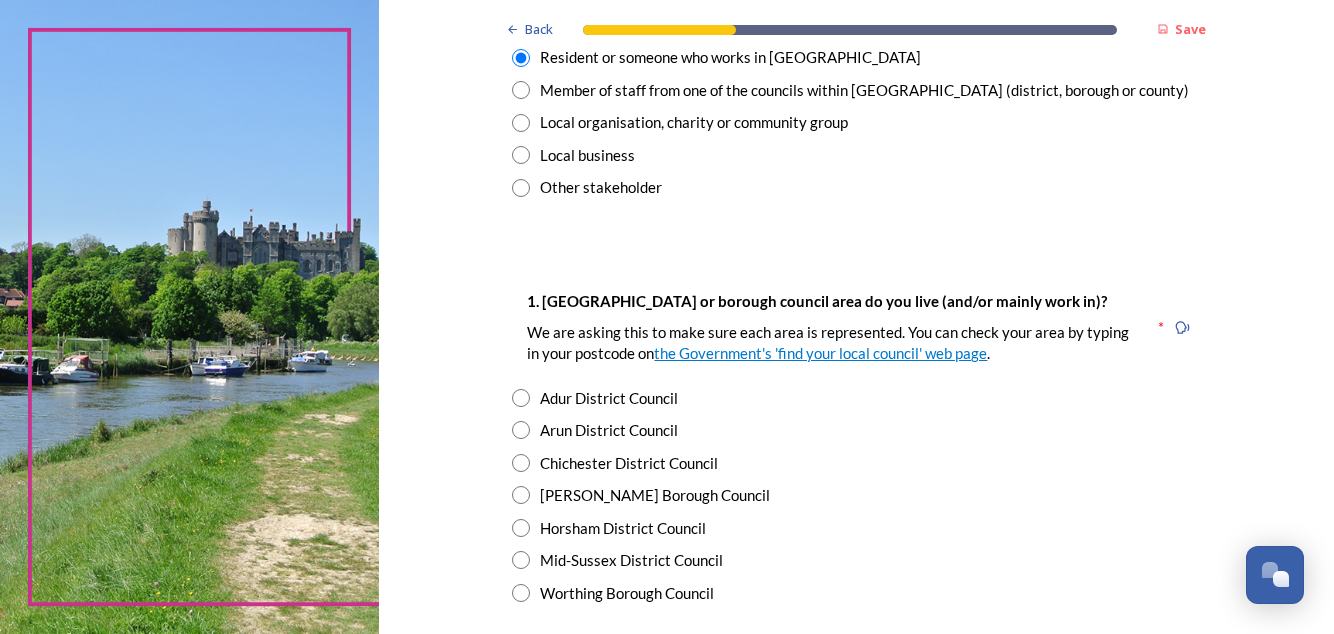 click at bounding box center (521, 528) 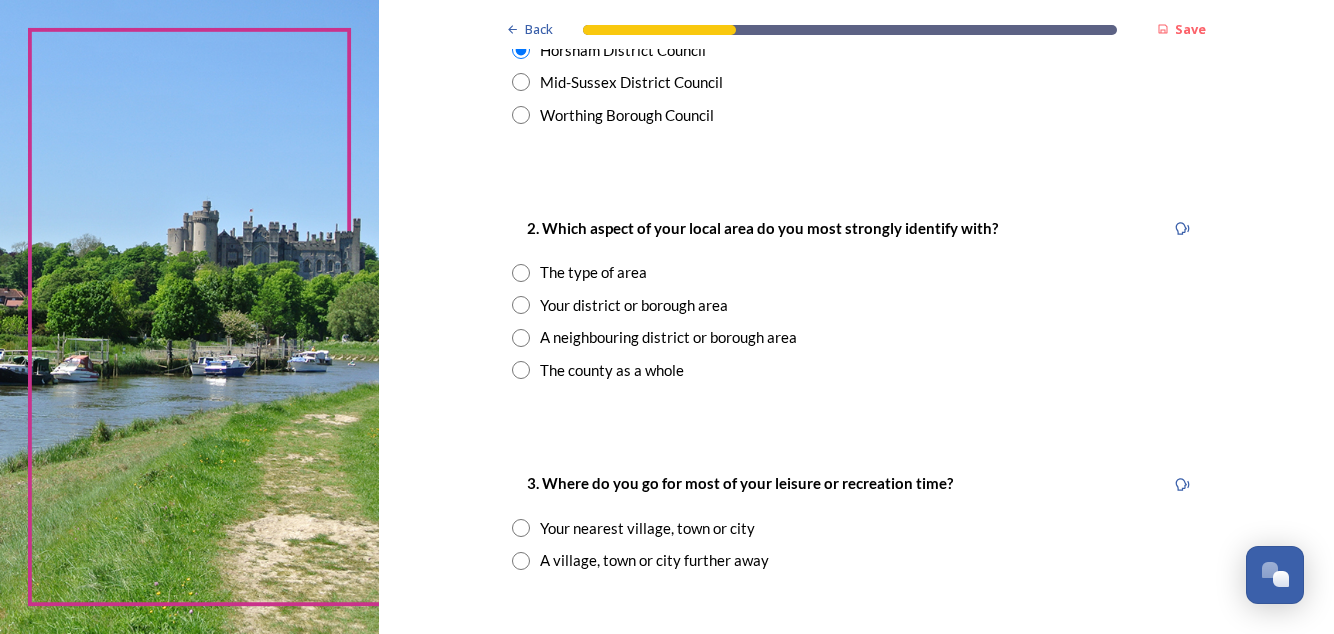 scroll, scrollTop: 678, scrollLeft: 0, axis: vertical 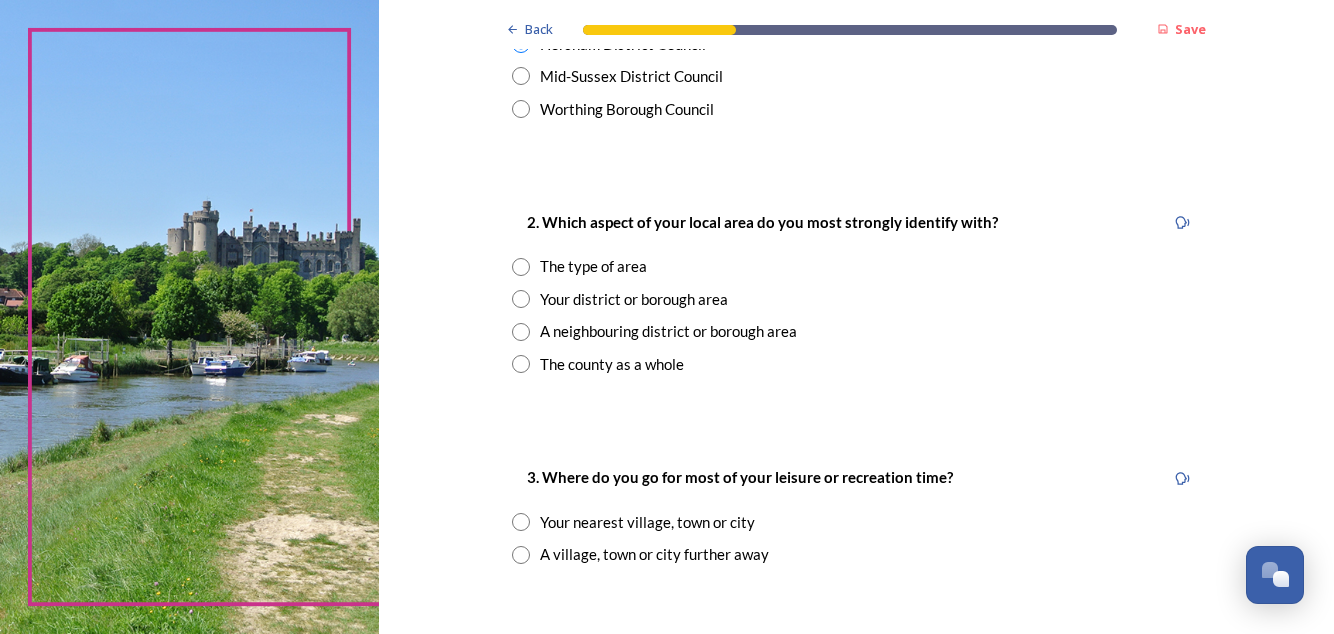click at bounding box center [521, 364] 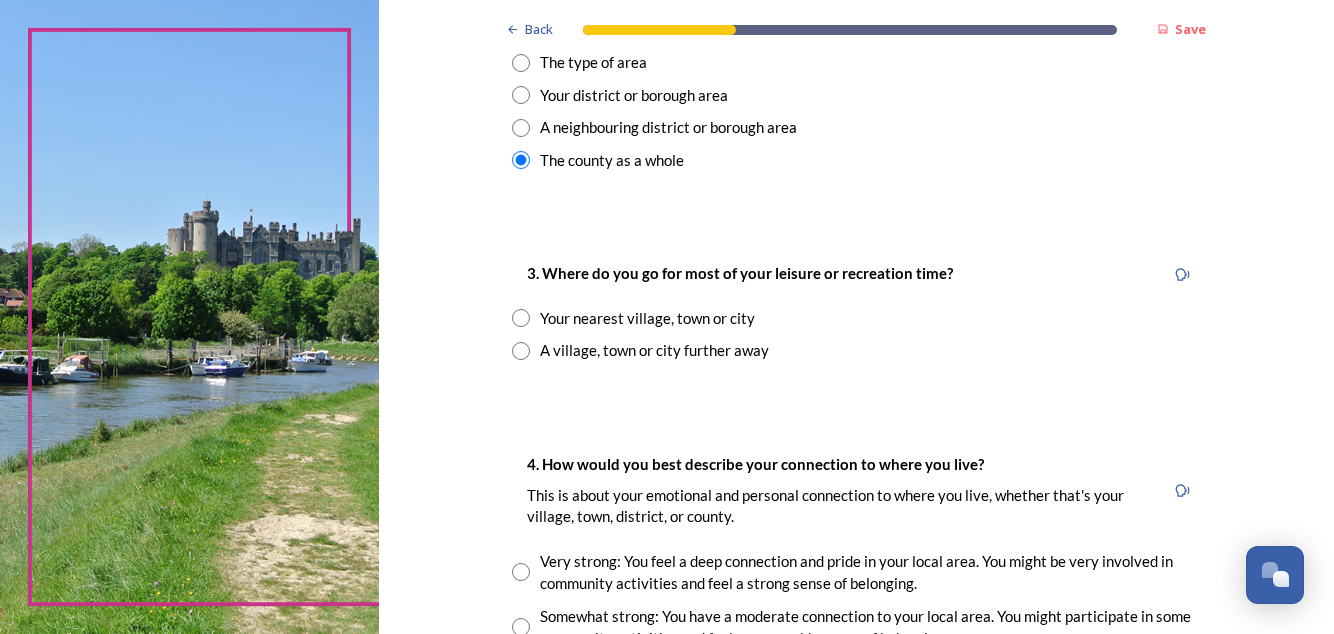 scroll, scrollTop: 883, scrollLeft: 0, axis: vertical 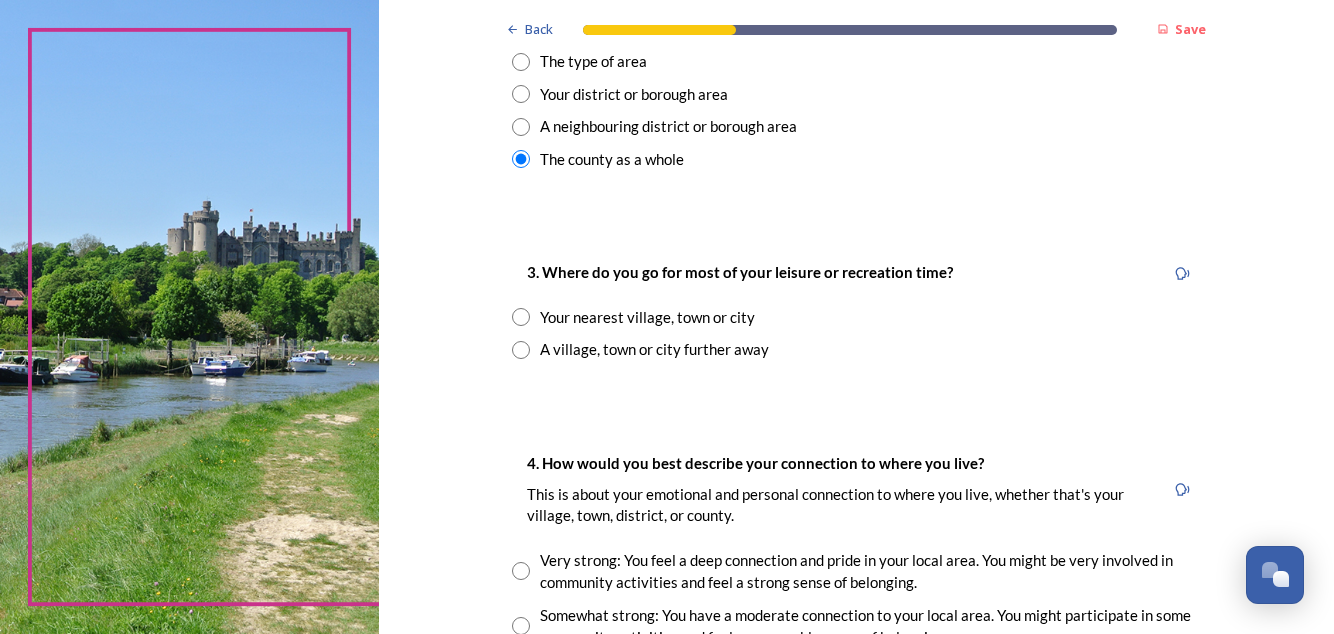 click at bounding box center (521, 317) 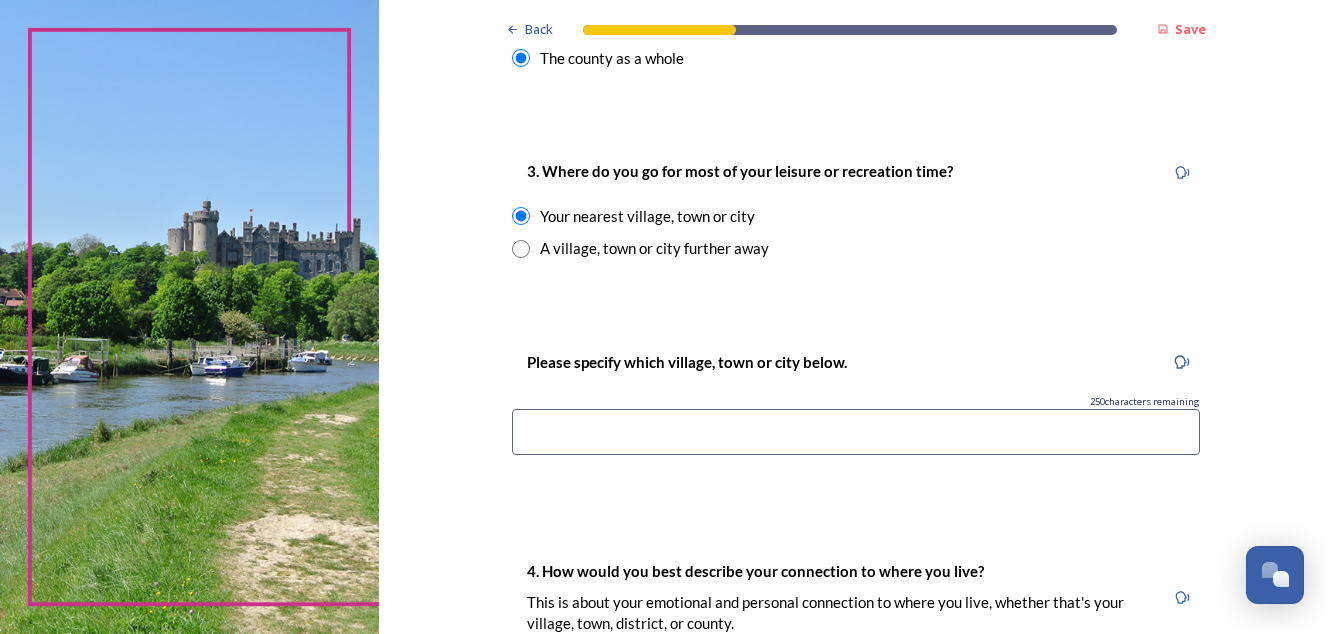 scroll, scrollTop: 987, scrollLeft: 0, axis: vertical 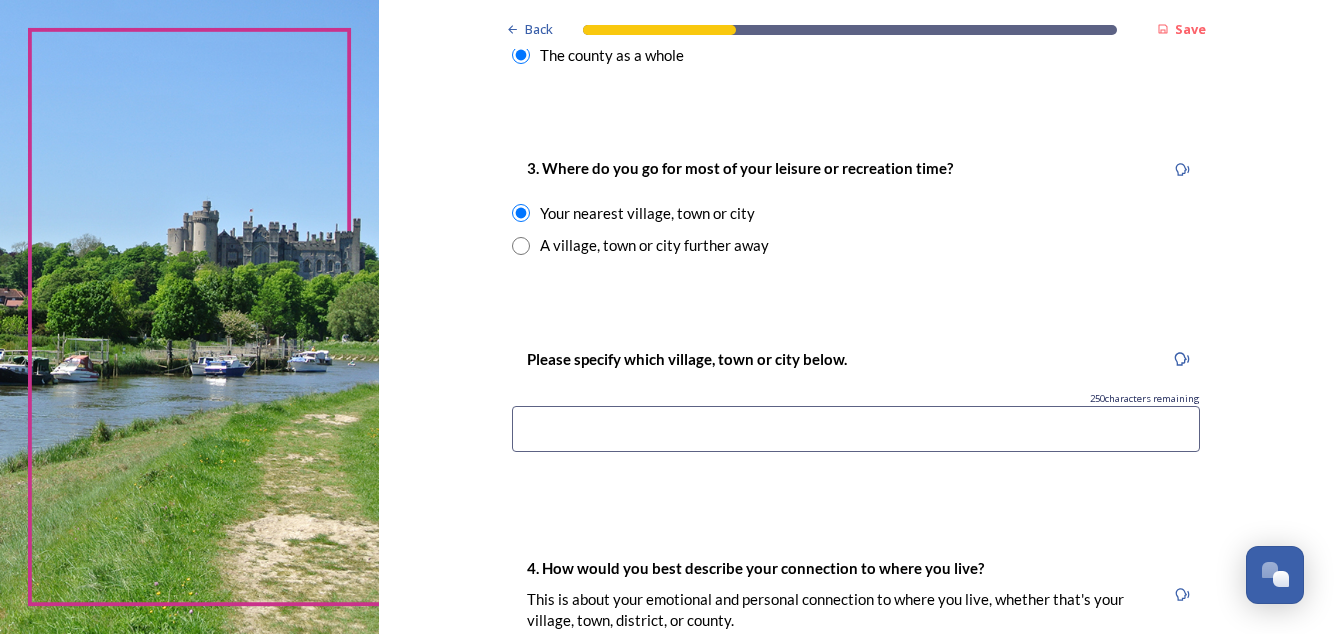 click at bounding box center [856, 429] 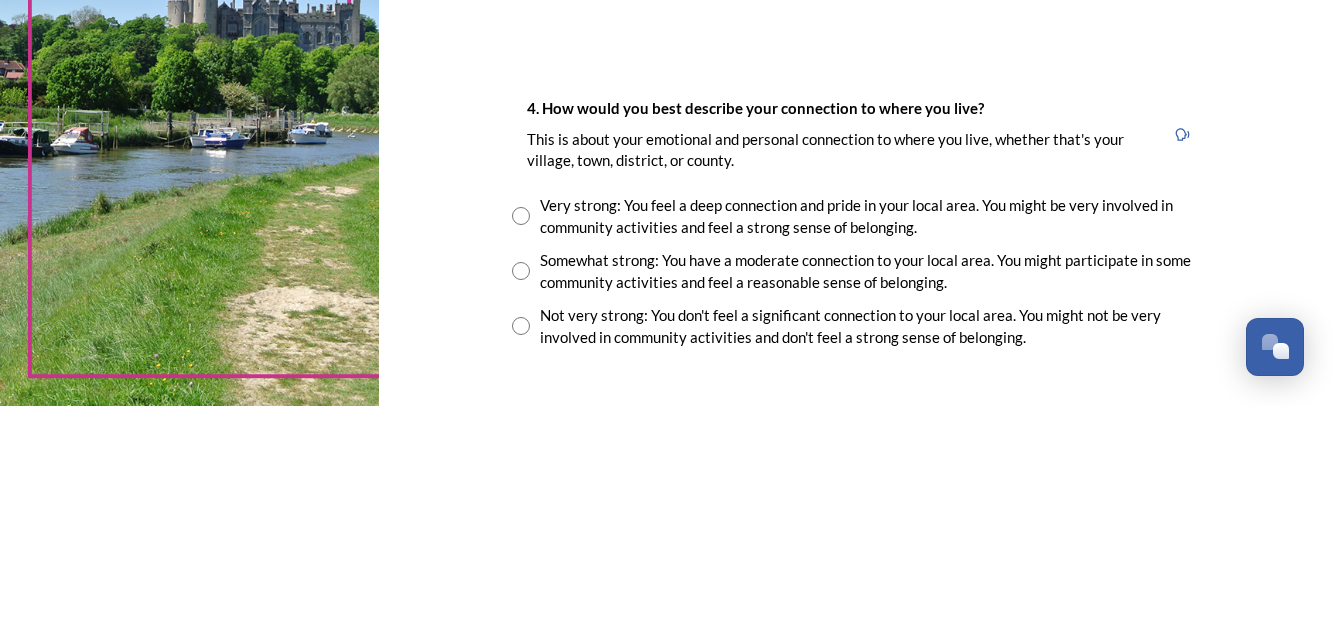 scroll, scrollTop: 1249, scrollLeft: 0, axis: vertical 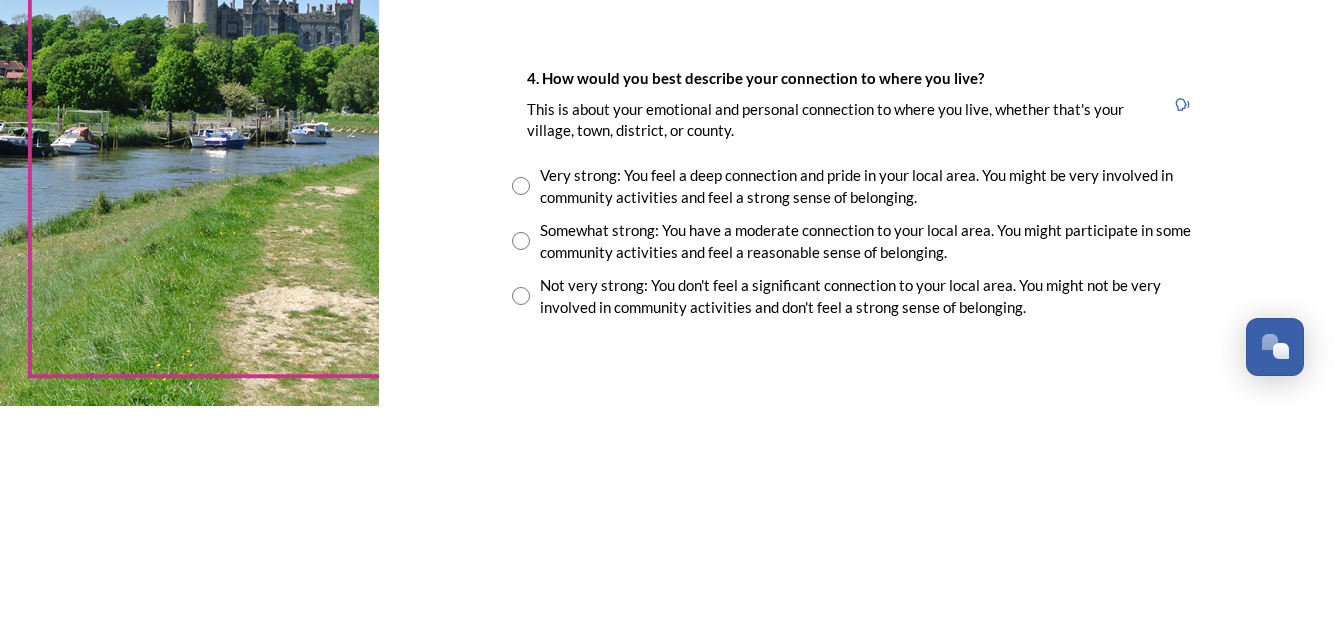 type on "Steyning" 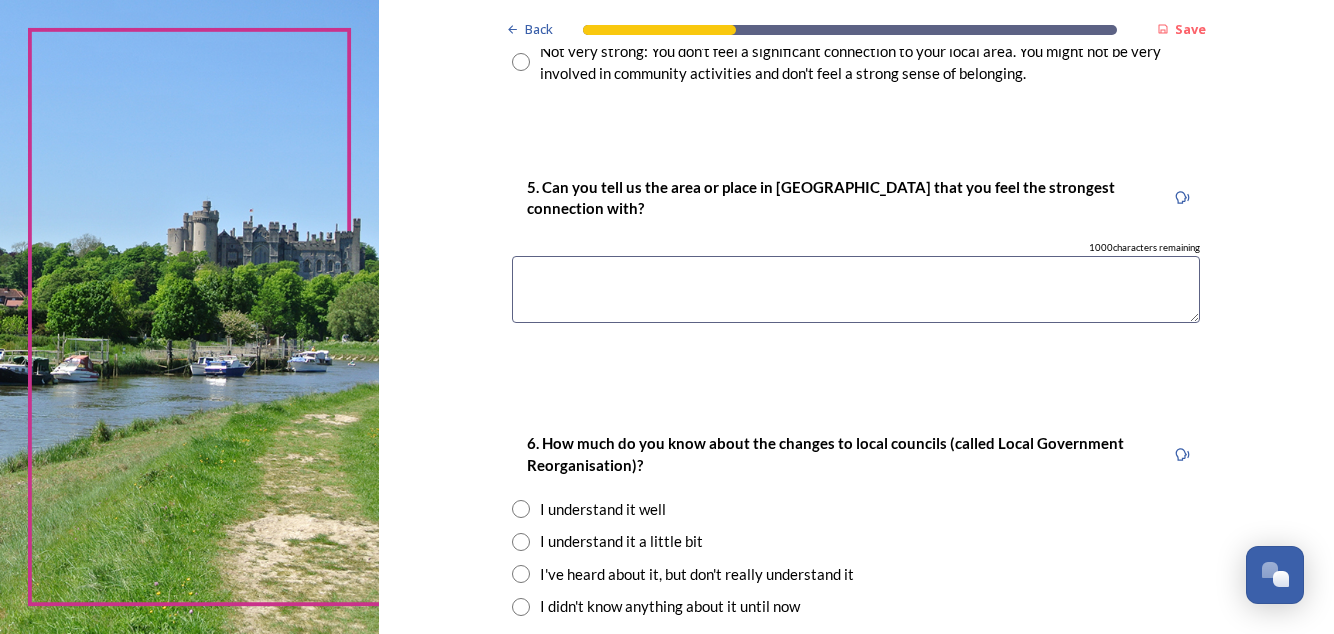scroll, scrollTop: 1713, scrollLeft: 0, axis: vertical 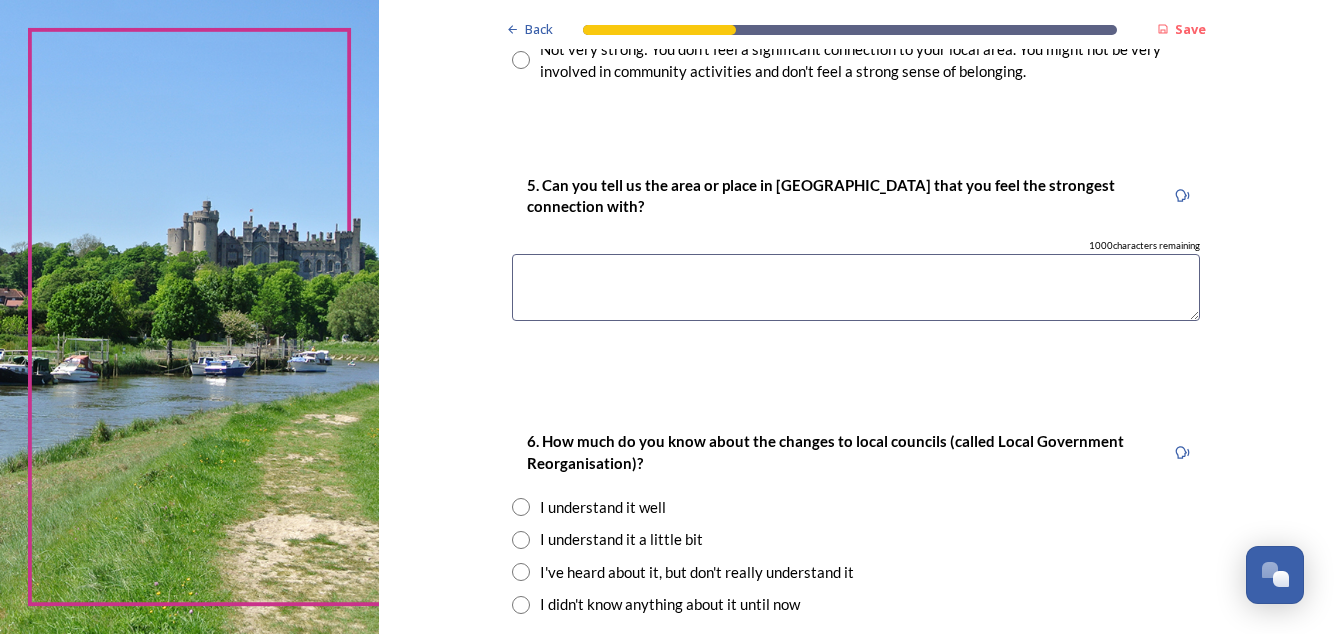 click at bounding box center (521, 507) 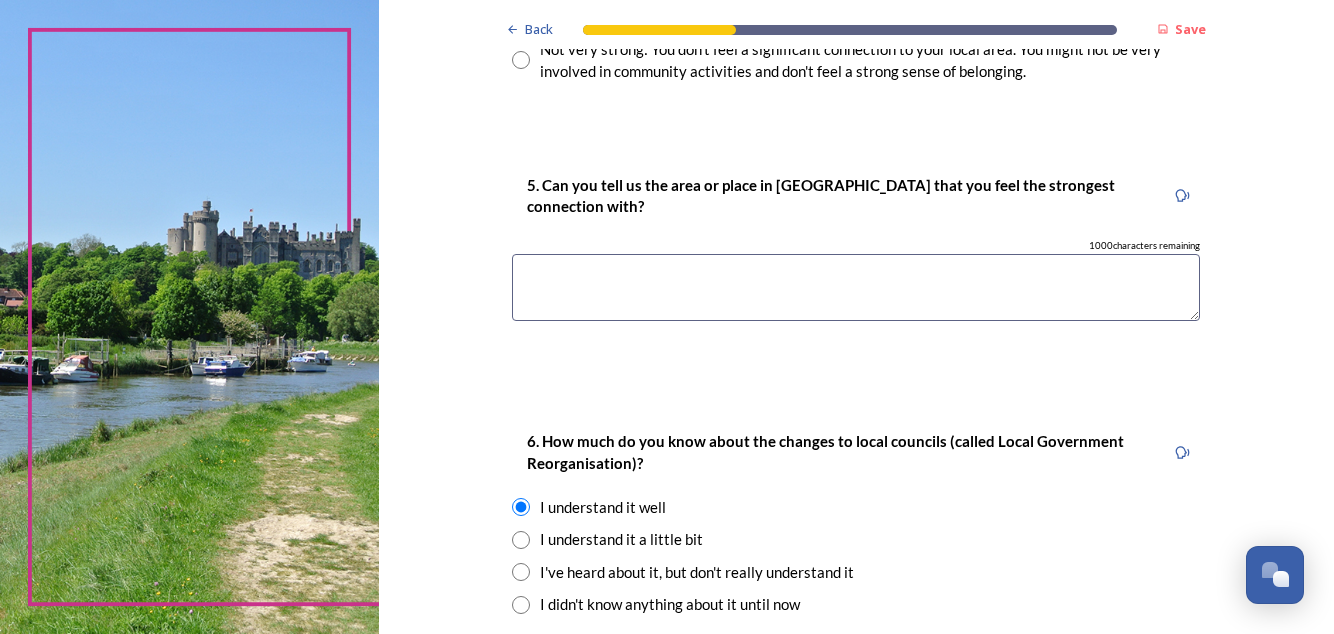 click at bounding box center (856, 287) 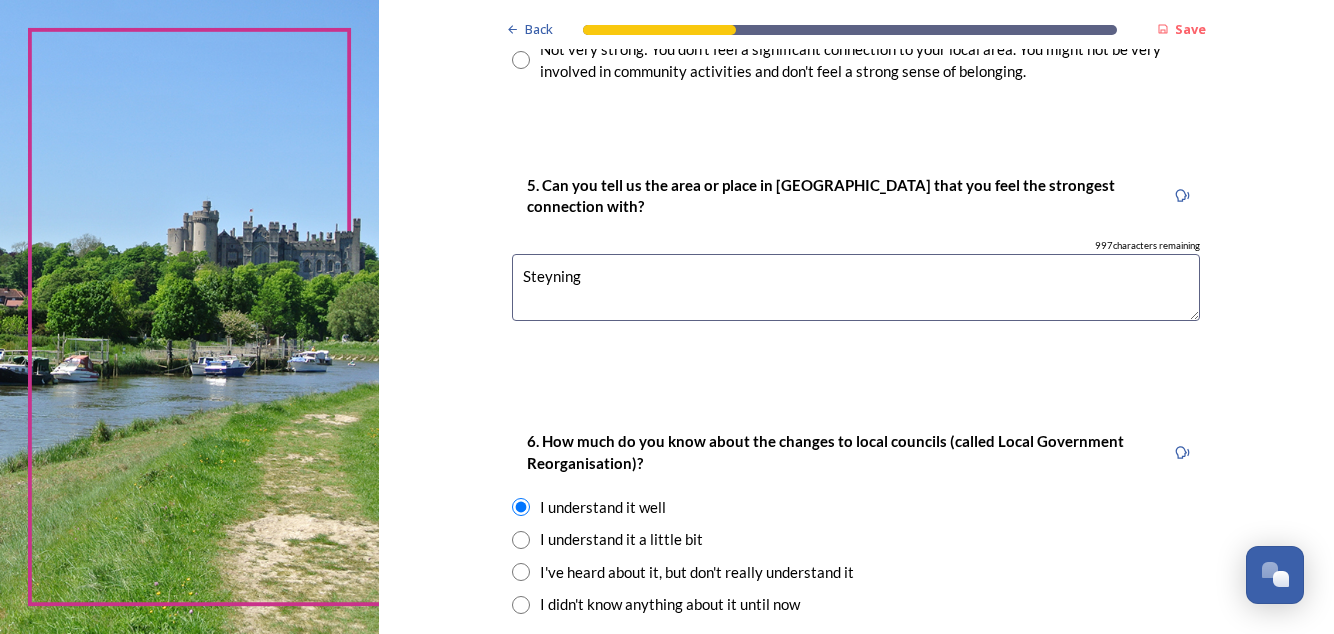 type on "Steyning" 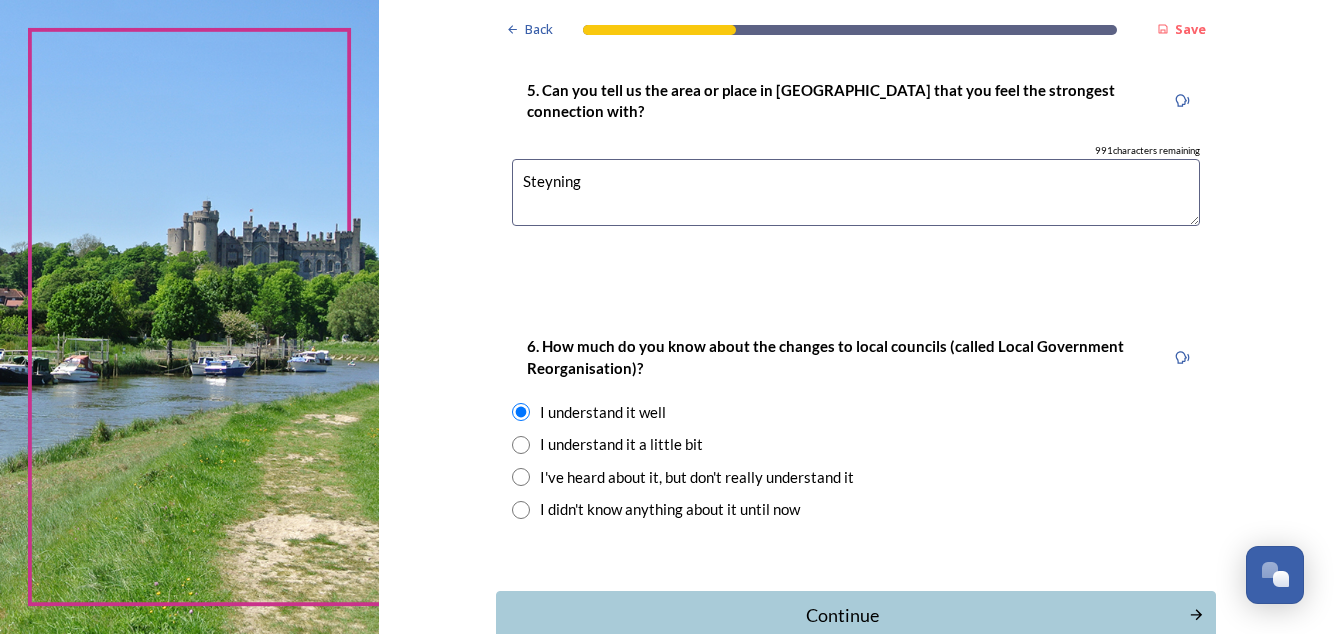 scroll, scrollTop: 1834, scrollLeft: 0, axis: vertical 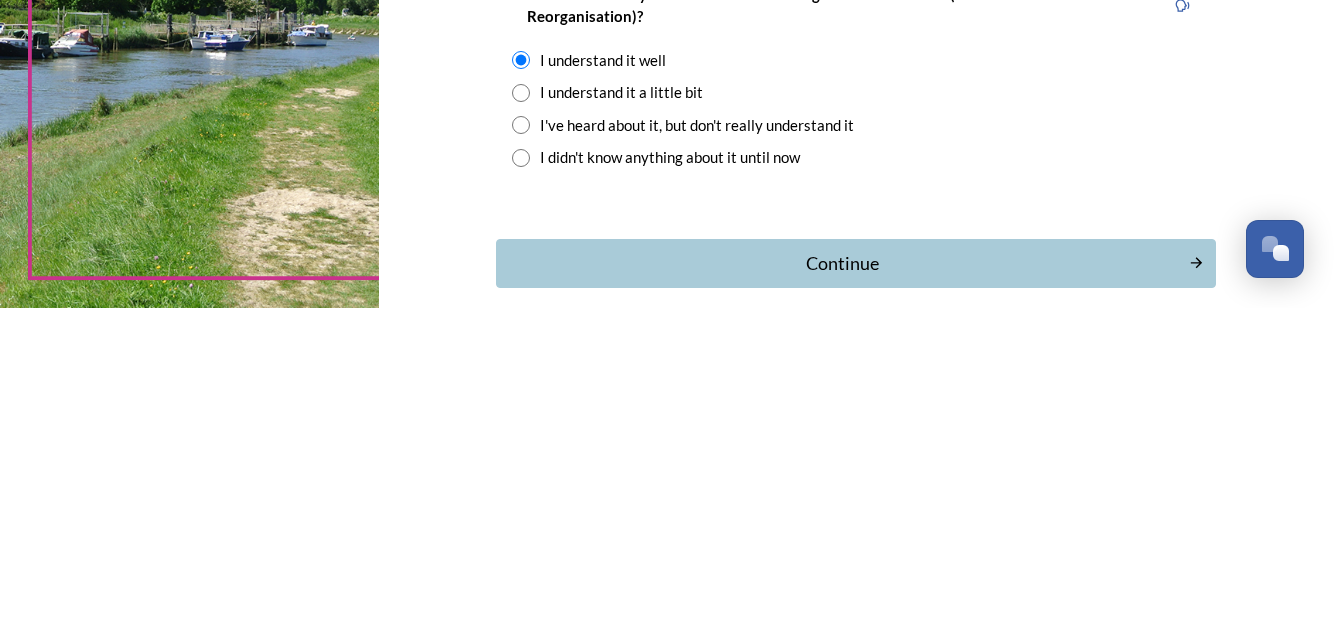 click on "Continue" at bounding box center [842, 589] 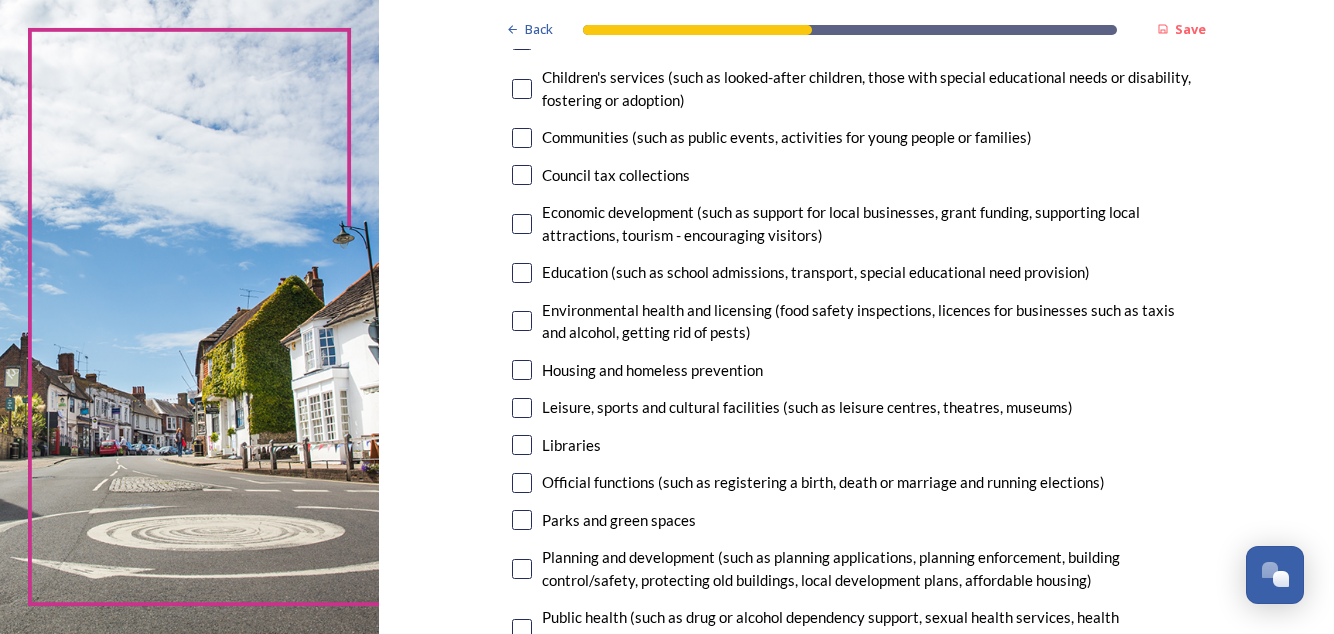 scroll, scrollTop: 275, scrollLeft: 0, axis: vertical 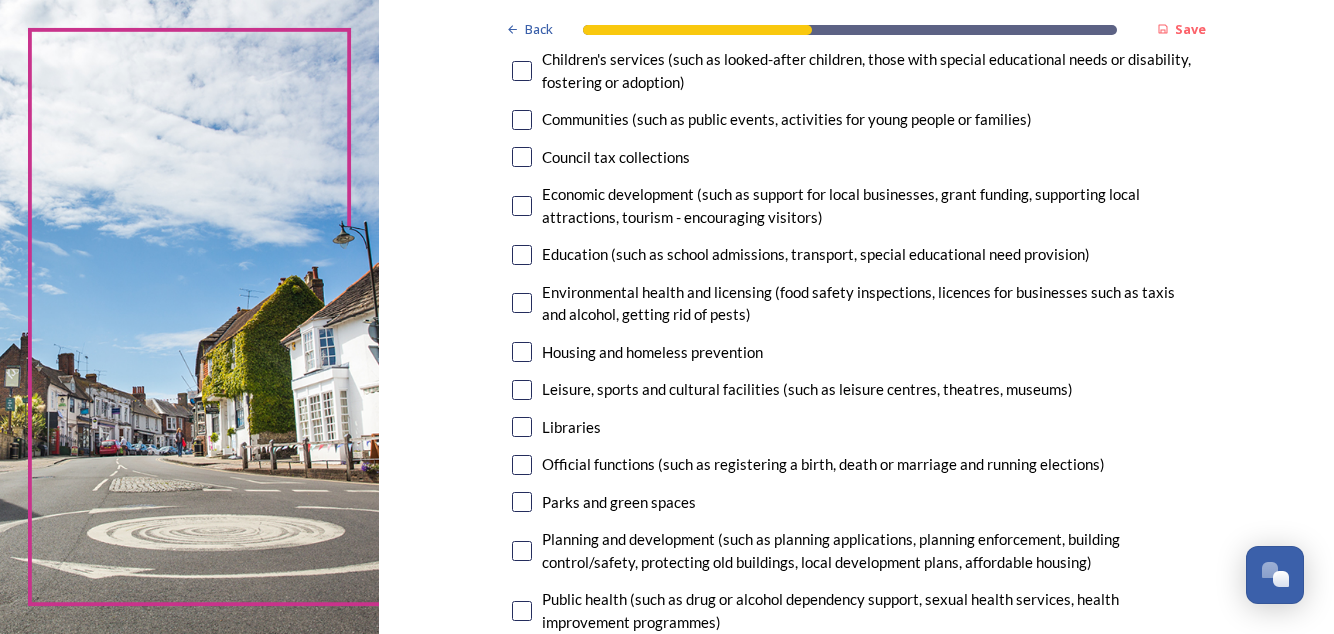 click at bounding box center [522, 427] 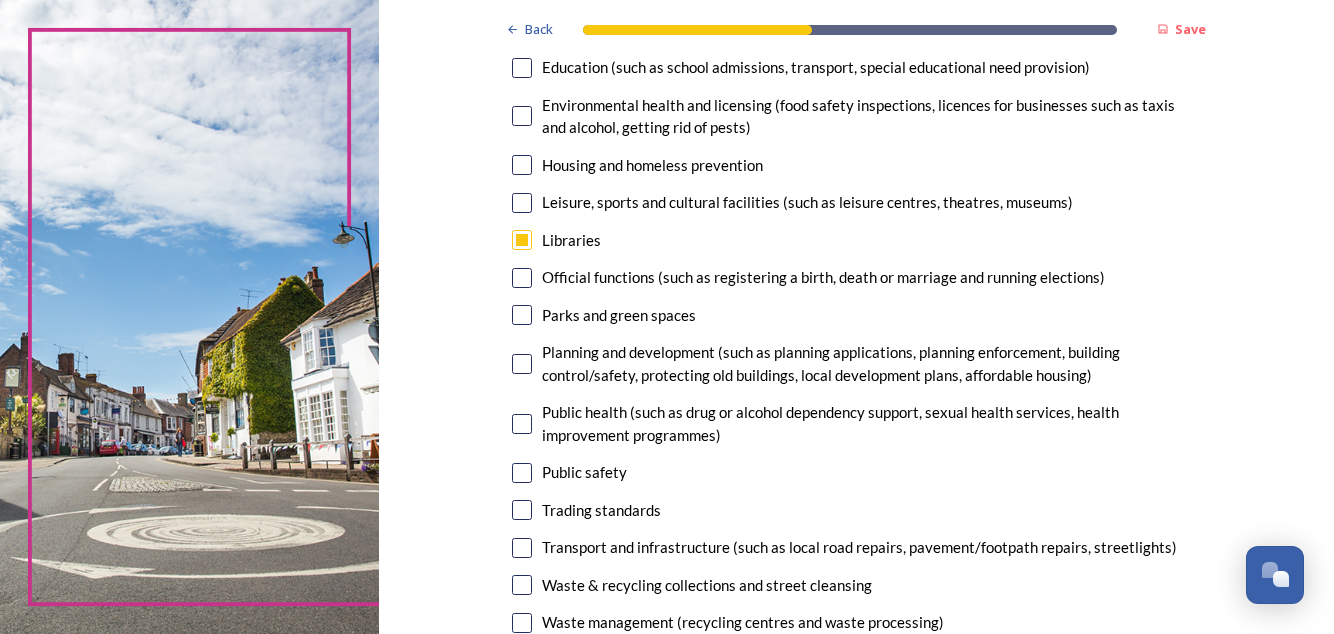 scroll, scrollTop: 464, scrollLeft: 0, axis: vertical 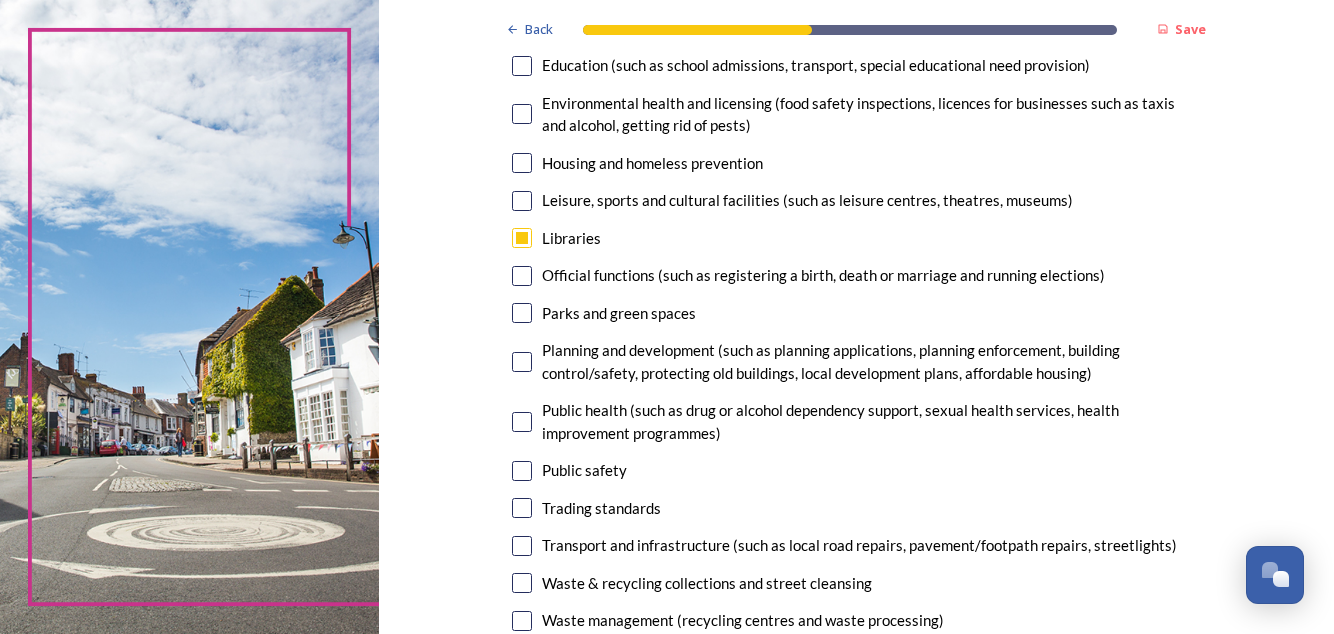 click at bounding box center (522, 313) 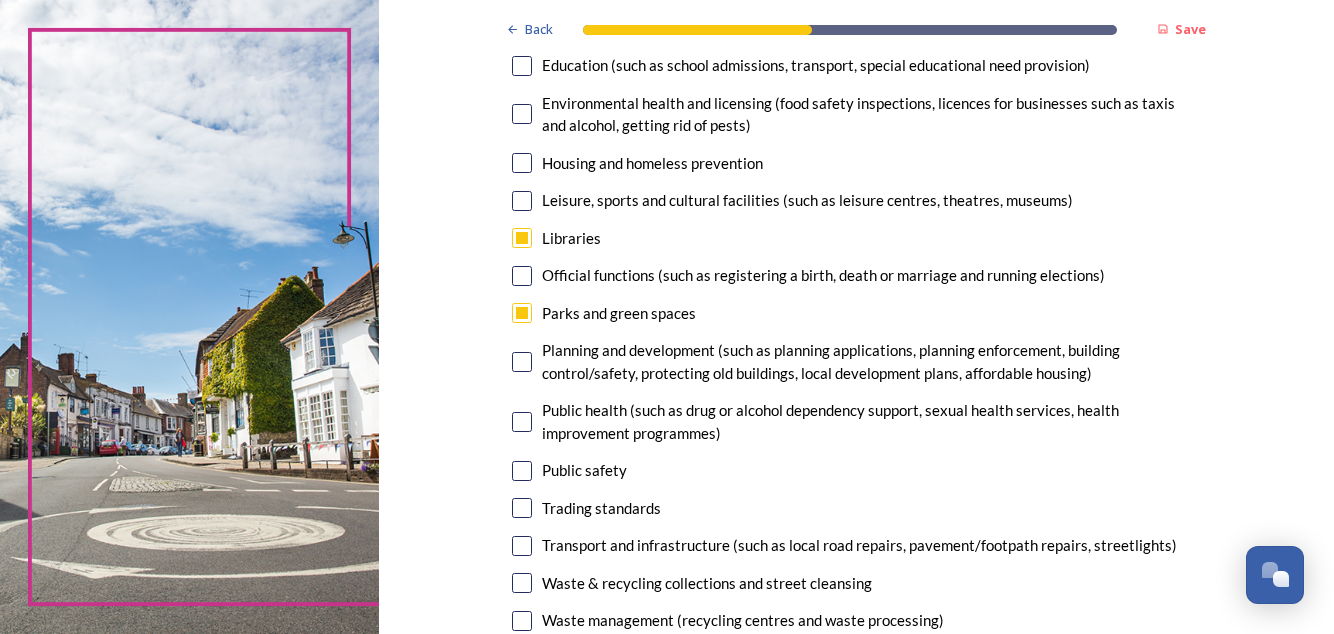 click at bounding box center [522, 546] 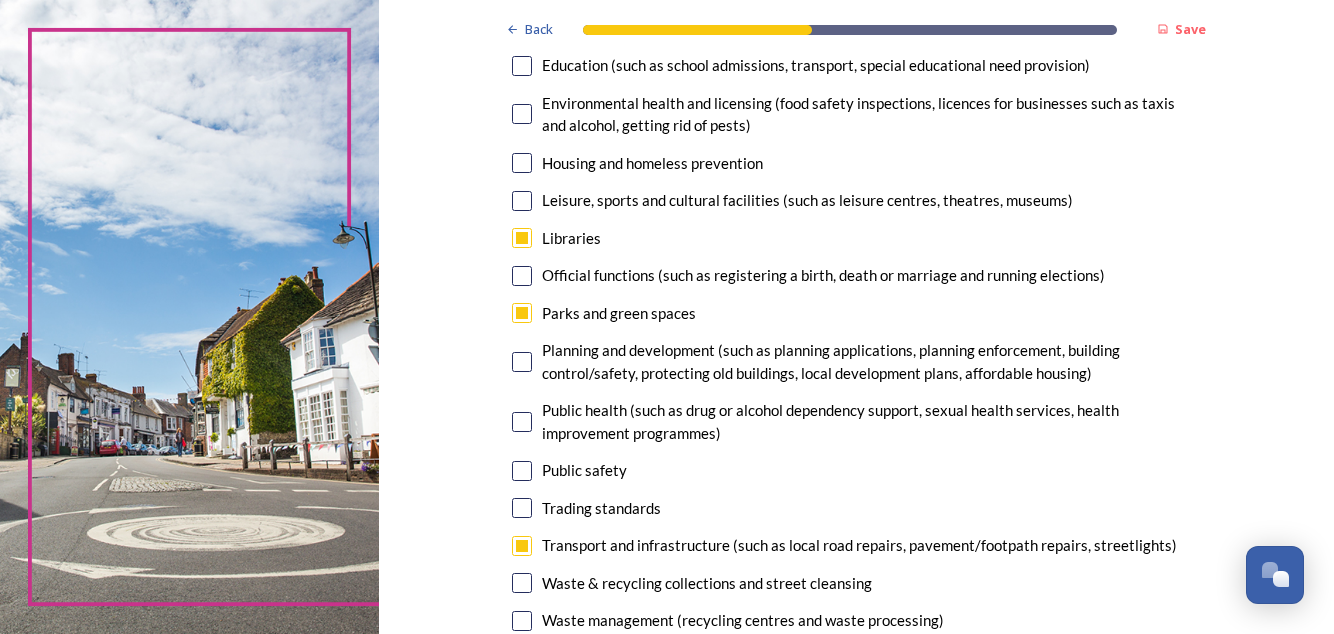click at bounding box center (522, 583) 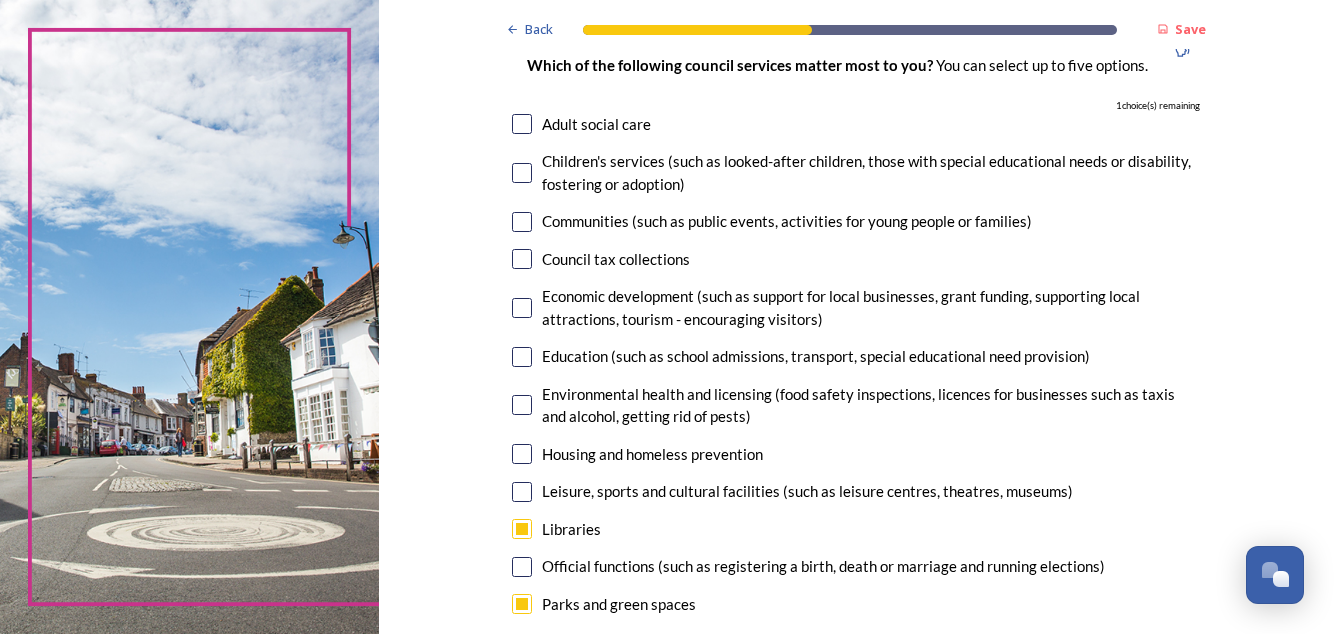 scroll, scrollTop: 171, scrollLeft: 0, axis: vertical 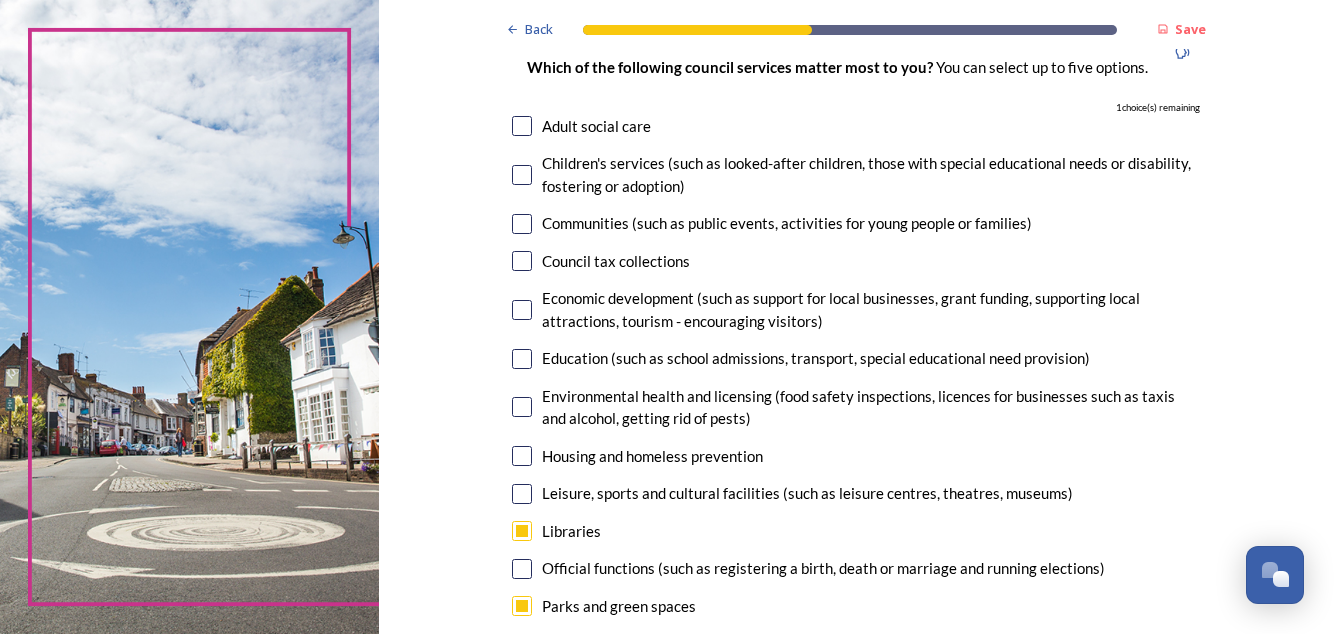 click on "Back Save Your local services 7. Council services will continue, no matter what the local government structure looks like.  ﻿﻿Which of the following council services matter most to you?  You can select up to five options. 1  choice(s) remaining Adult social care   Children's services (such as looked-after children, those with special educational needs or disability, fostering or adoption) Communities (such as public events, activities for young people or families) Council tax collections Economic development (such as support for local businesses, grant funding, supporting local attractions, tourism - encouraging visitors)  Education (such as school admissions, transport, special educational need provision)  Environmental health and licensing (food safety inspections, licences for businesses such as taxis and alcohol, getting rid of pests) Housing and homeless prevention Leisure, sports and cultural facilities (such as leisure centres, theatres, museums) Libraries Parks and green spaces Public safety" at bounding box center (856, 1095) 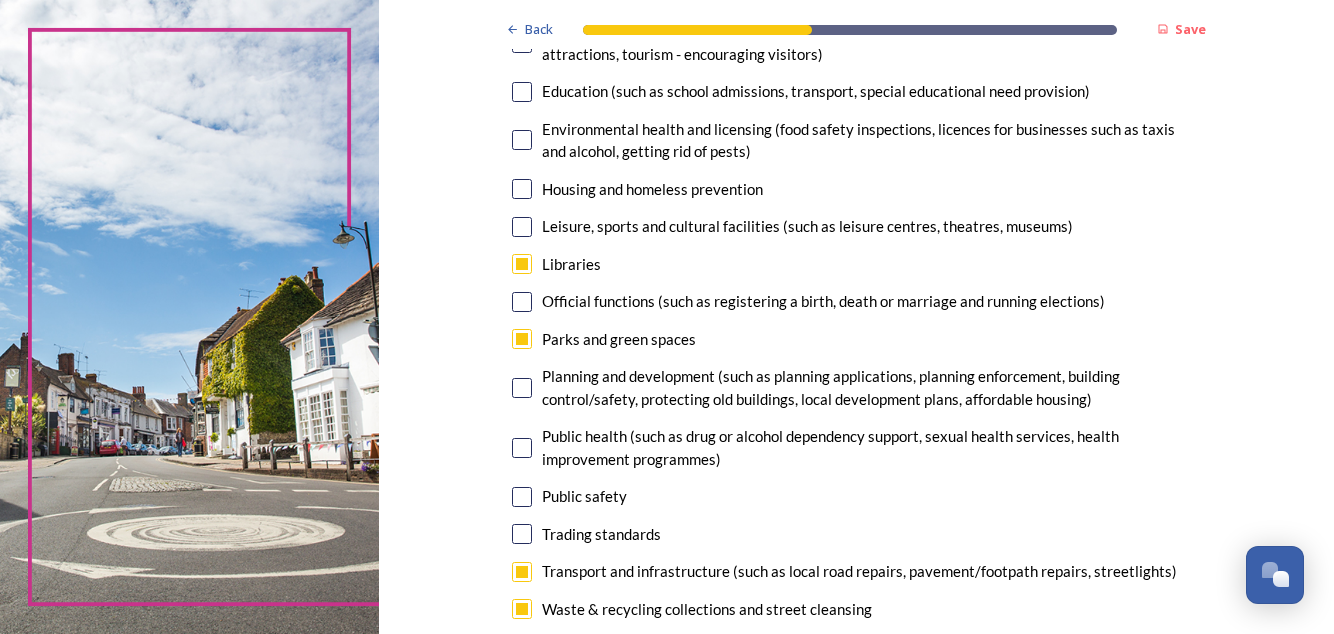 scroll, scrollTop: 438, scrollLeft: 0, axis: vertical 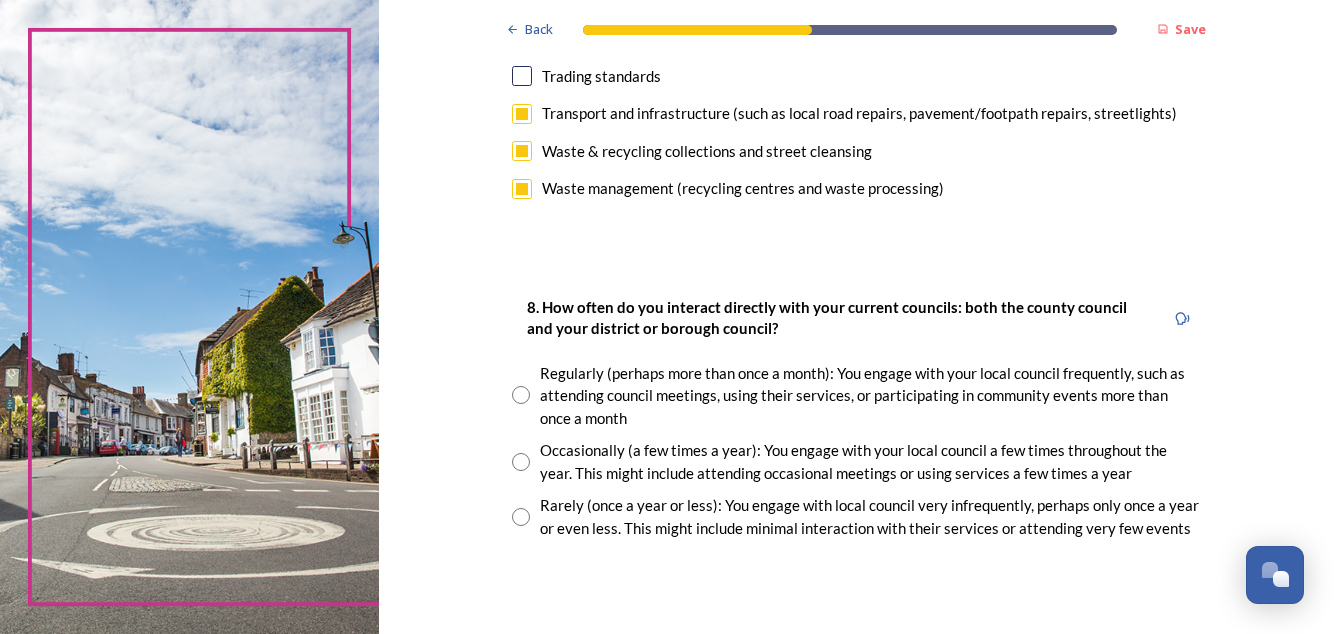 click at bounding box center [521, 462] 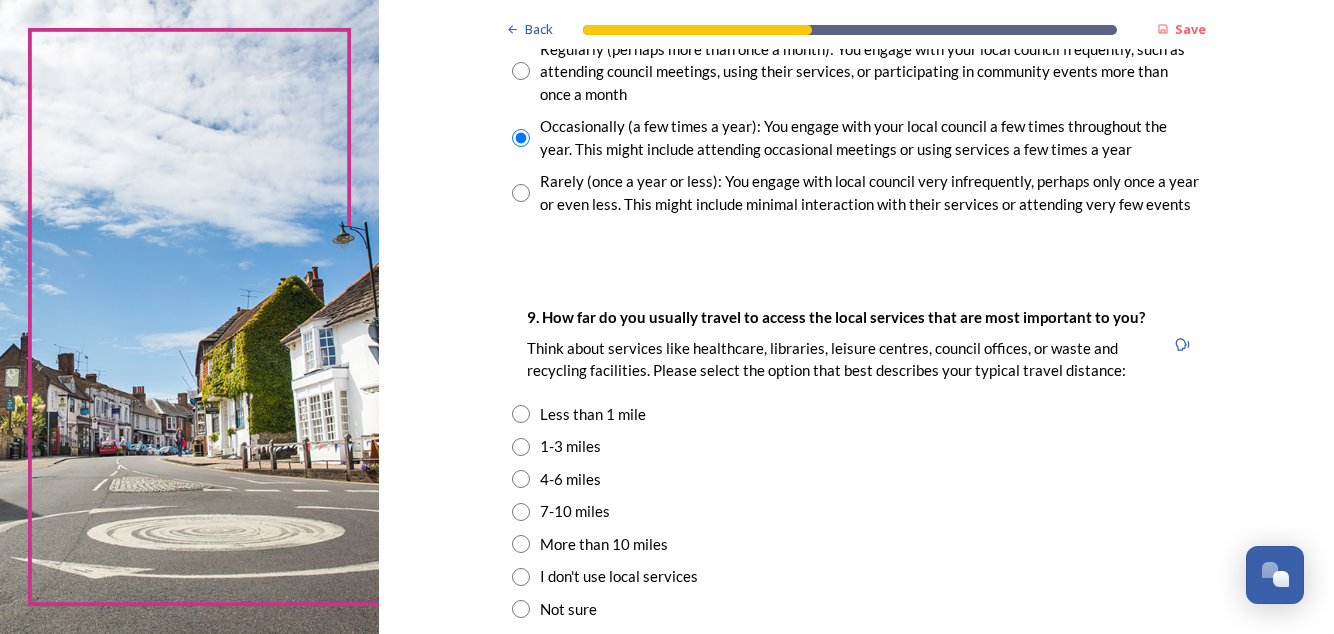 scroll, scrollTop: 1222, scrollLeft: 0, axis: vertical 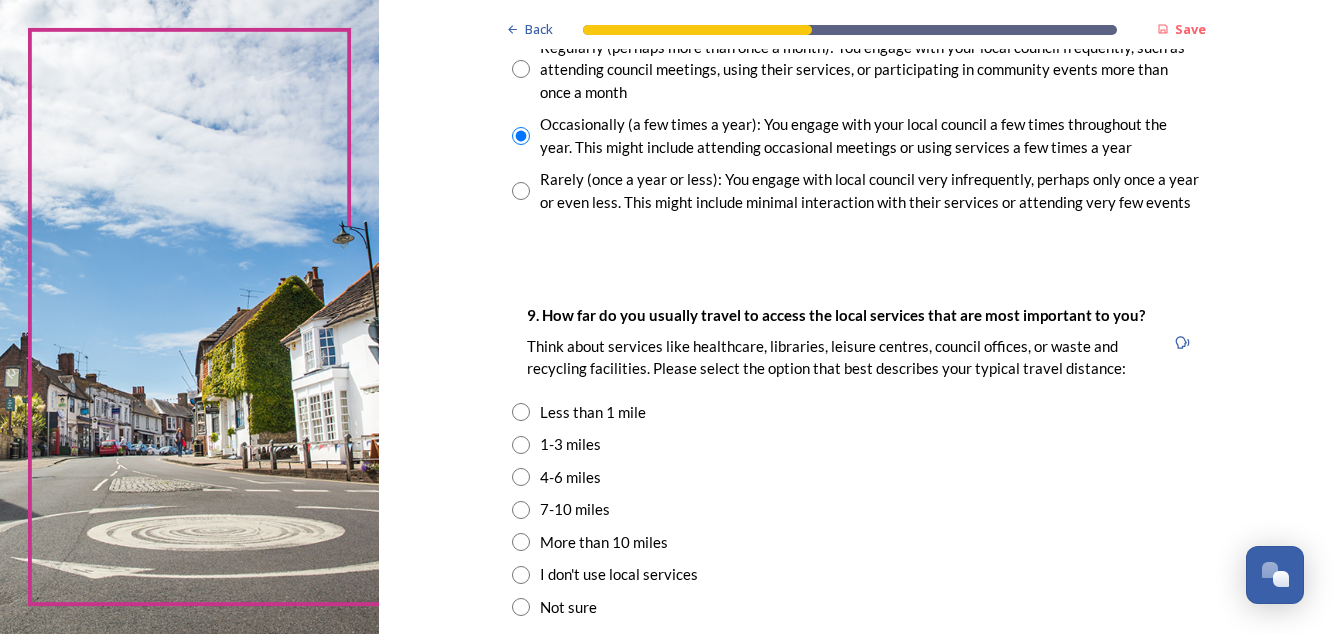 click at bounding box center [521, 445] 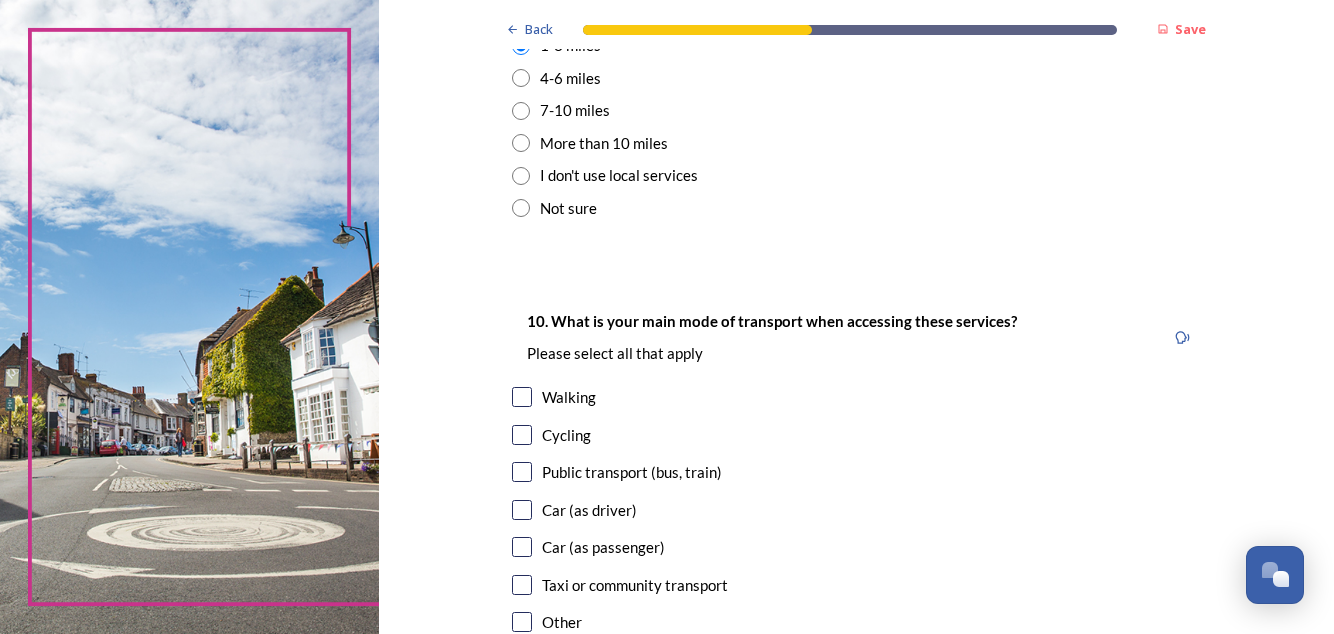 scroll, scrollTop: 1622, scrollLeft: 0, axis: vertical 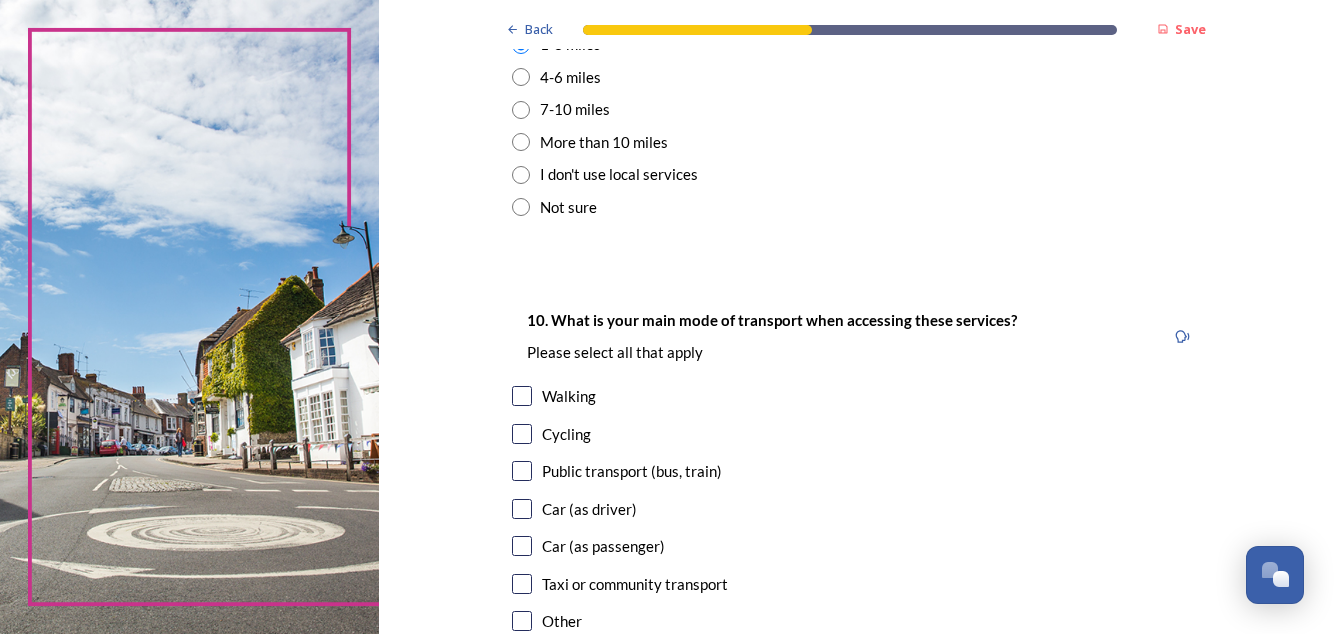 click at bounding box center [522, 396] 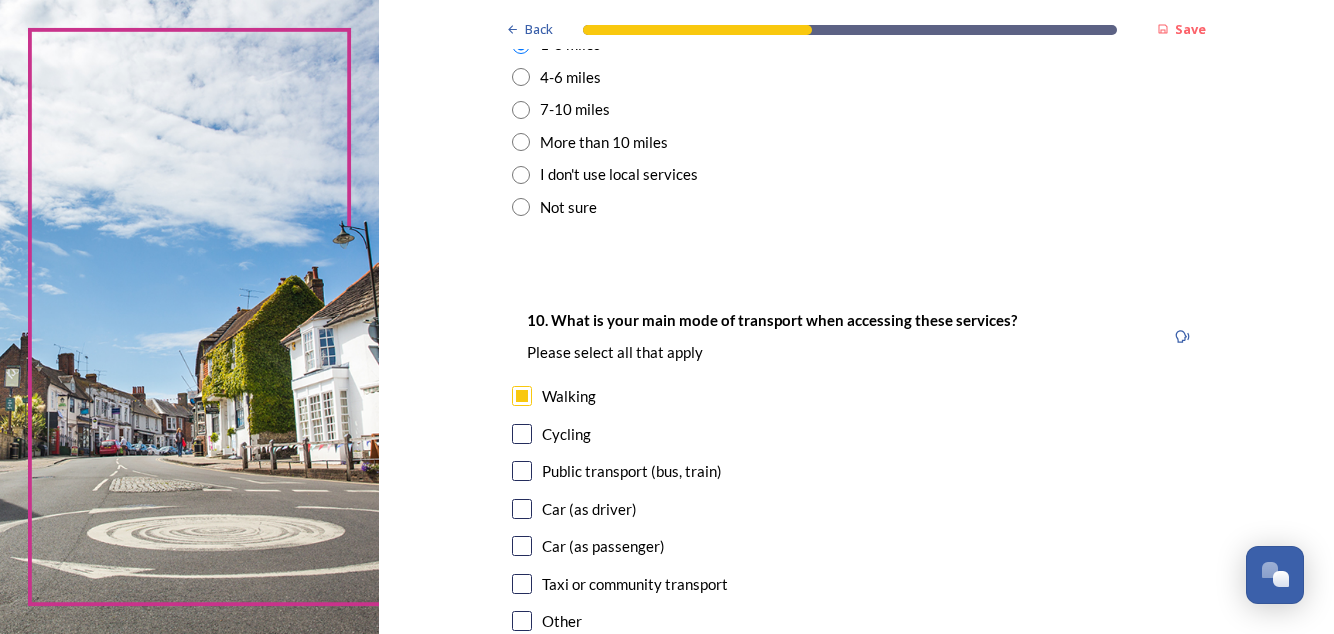 click at bounding box center (522, 509) 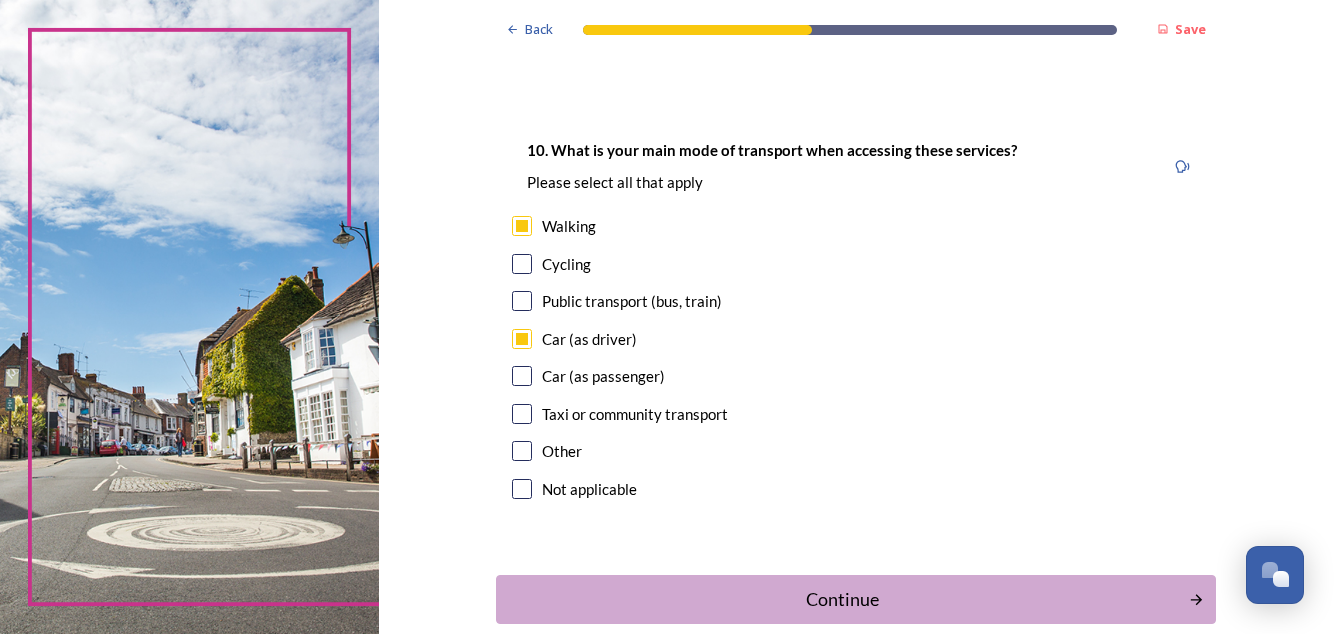 scroll, scrollTop: 1803, scrollLeft: 0, axis: vertical 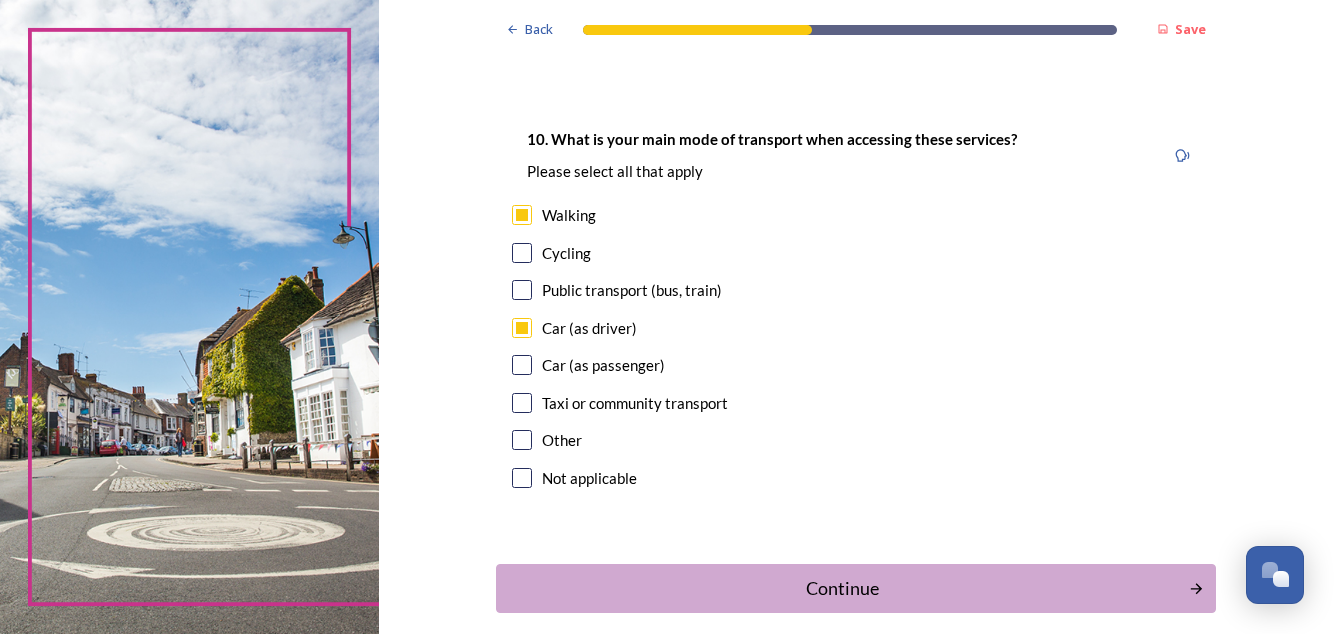 click on "Continue" at bounding box center (842, 588) 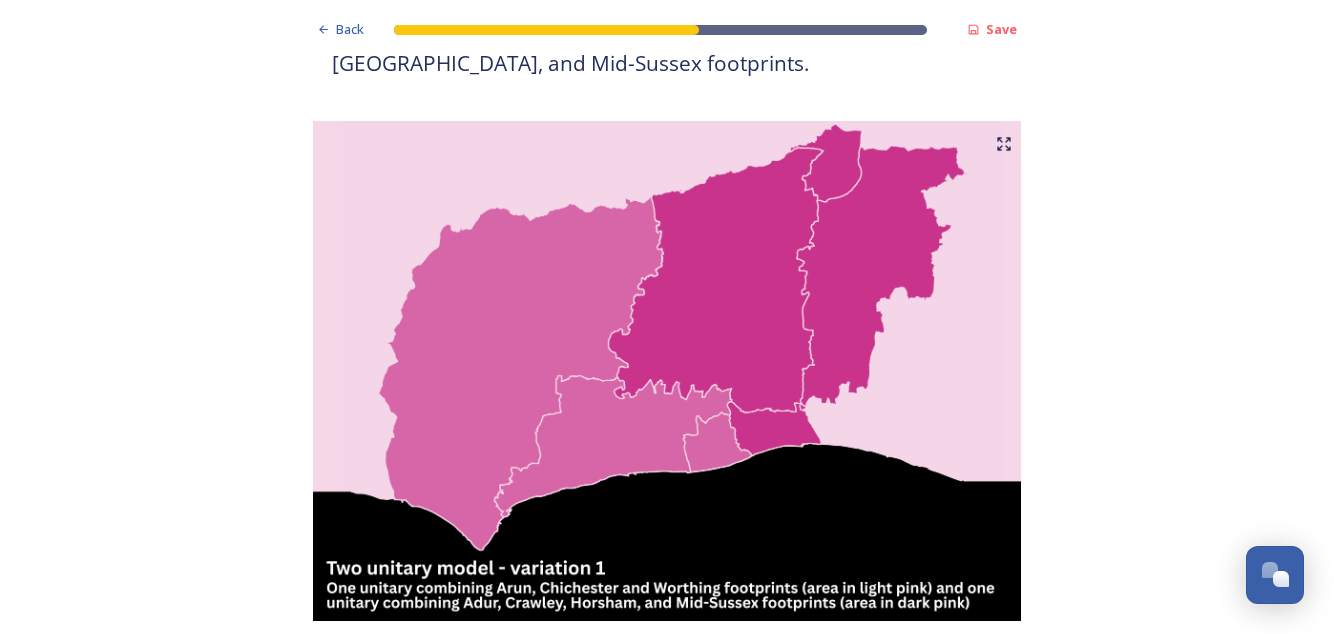 scroll, scrollTop: 1237, scrollLeft: 0, axis: vertical 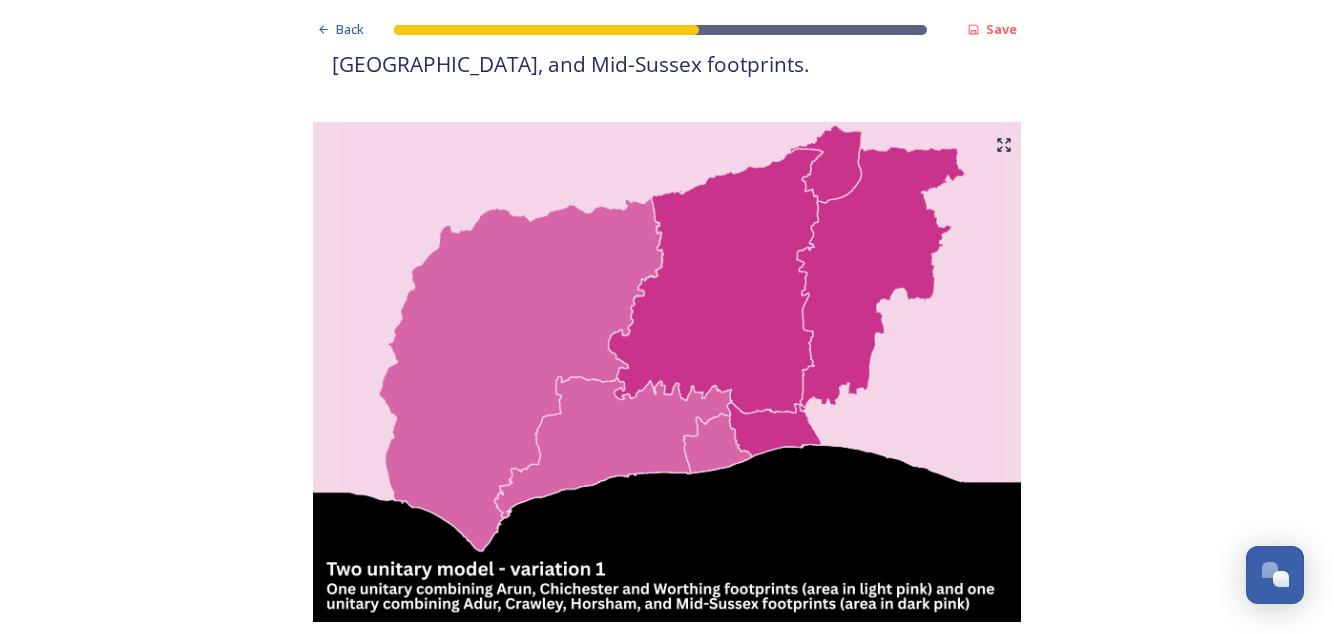 click 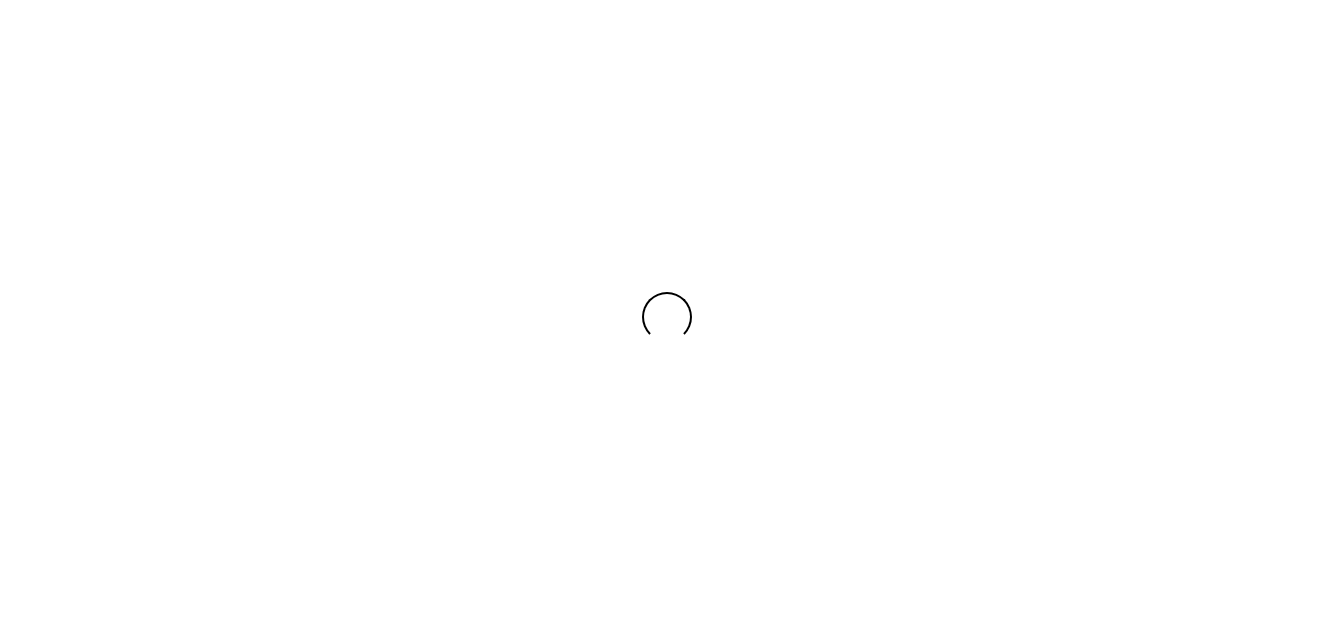 scroll, scrollTop: 0, scrollLeft: 0, axis: both 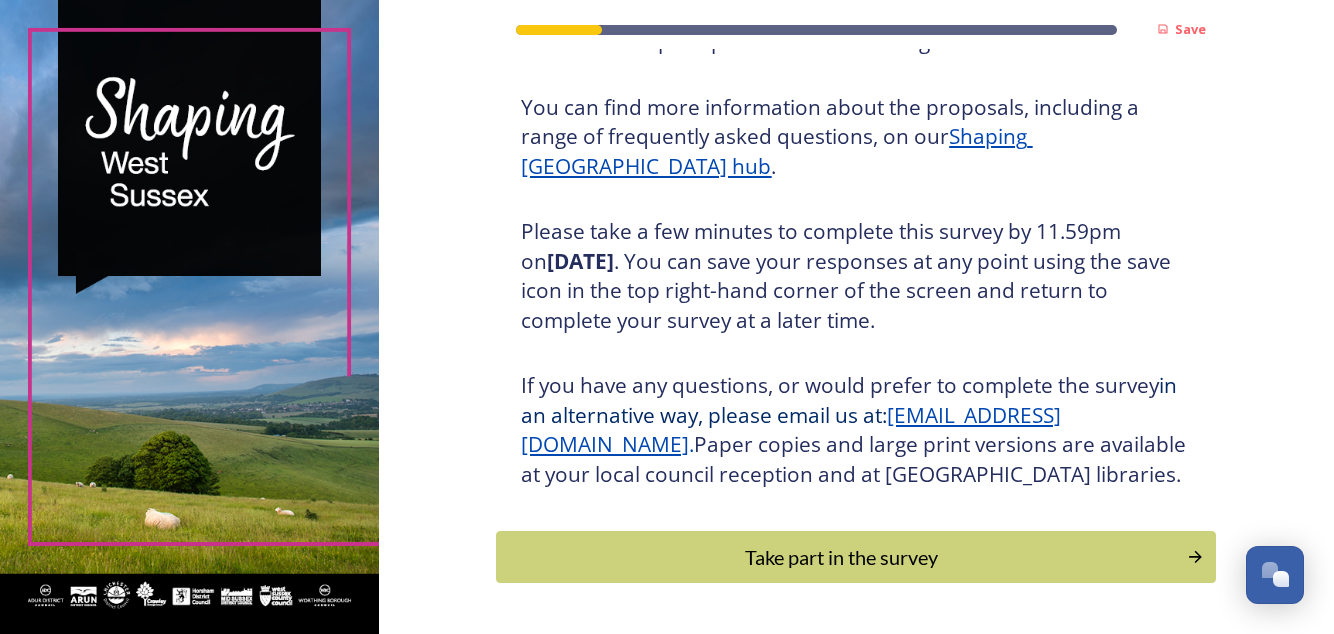 click on "Take part in the survey" at bounding box center (841, 557) 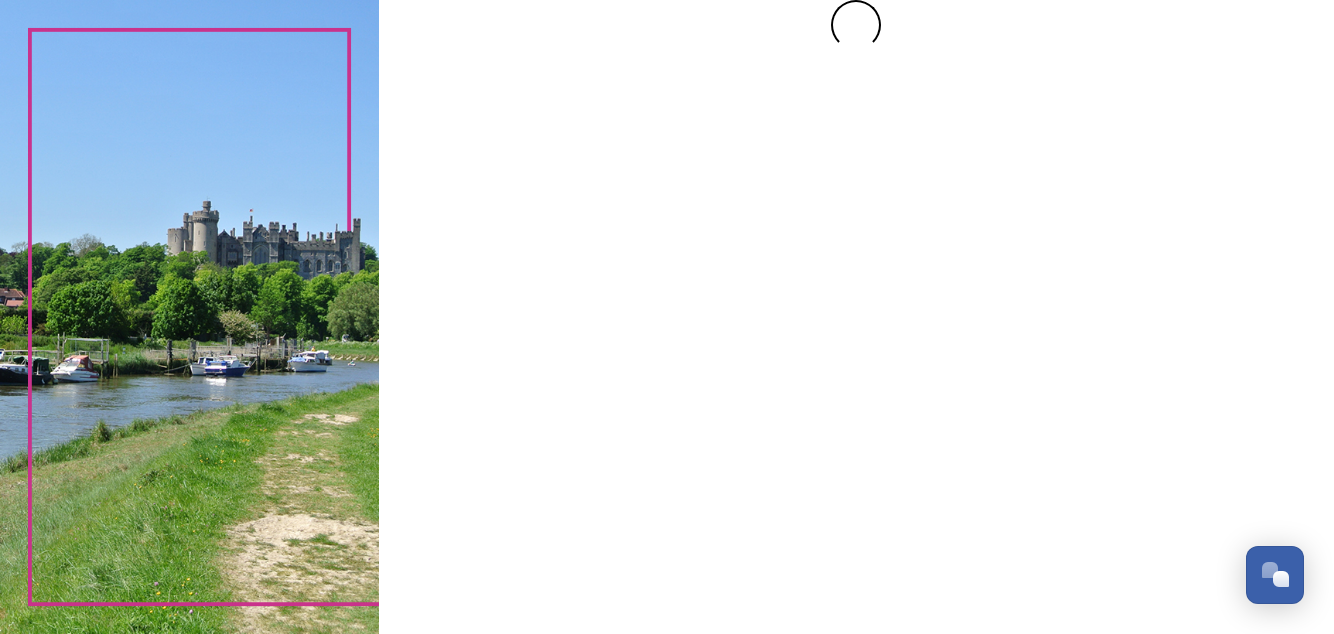 scroll, scrollTop: 0, scrollLeft: 0, axis: both 